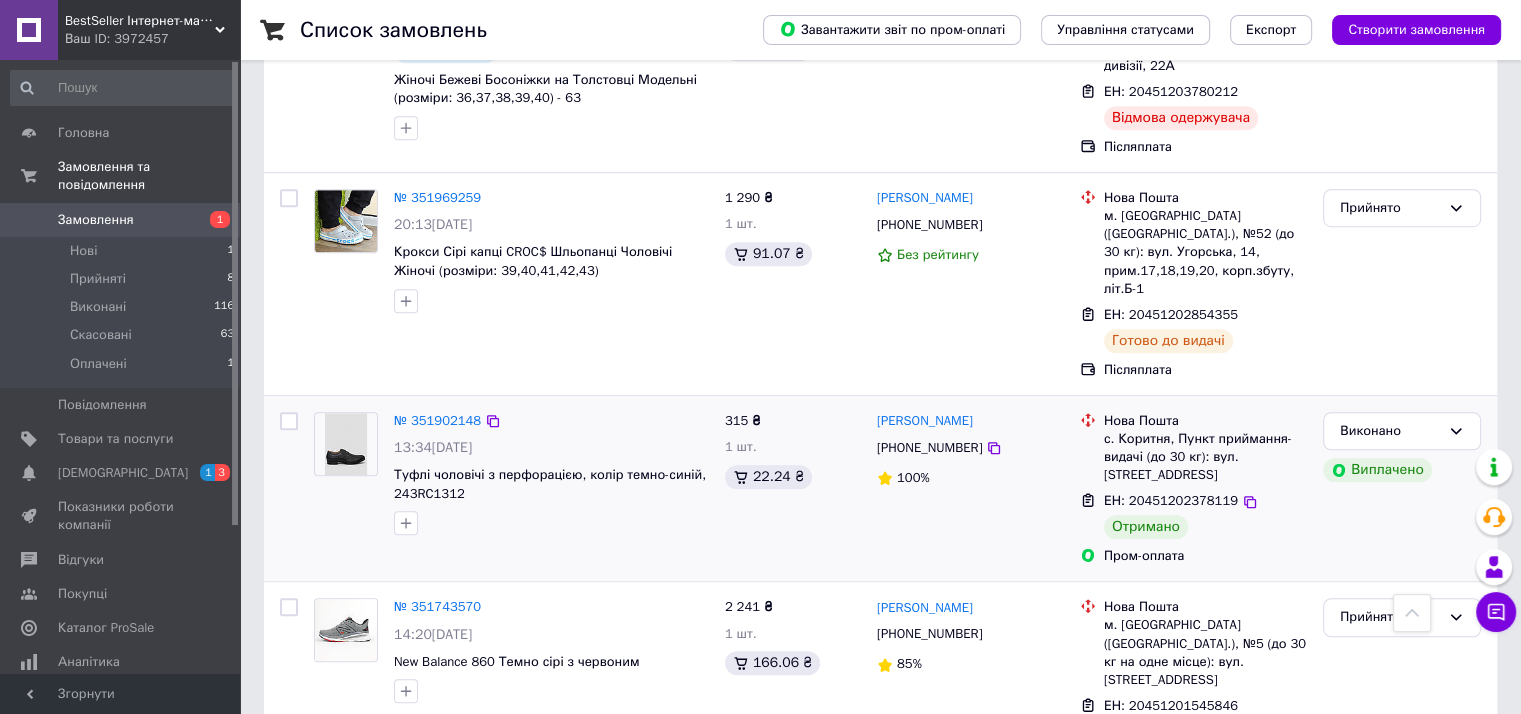 scroll, scrollTop: 1300, scrollLeft: 0, axis: vertical 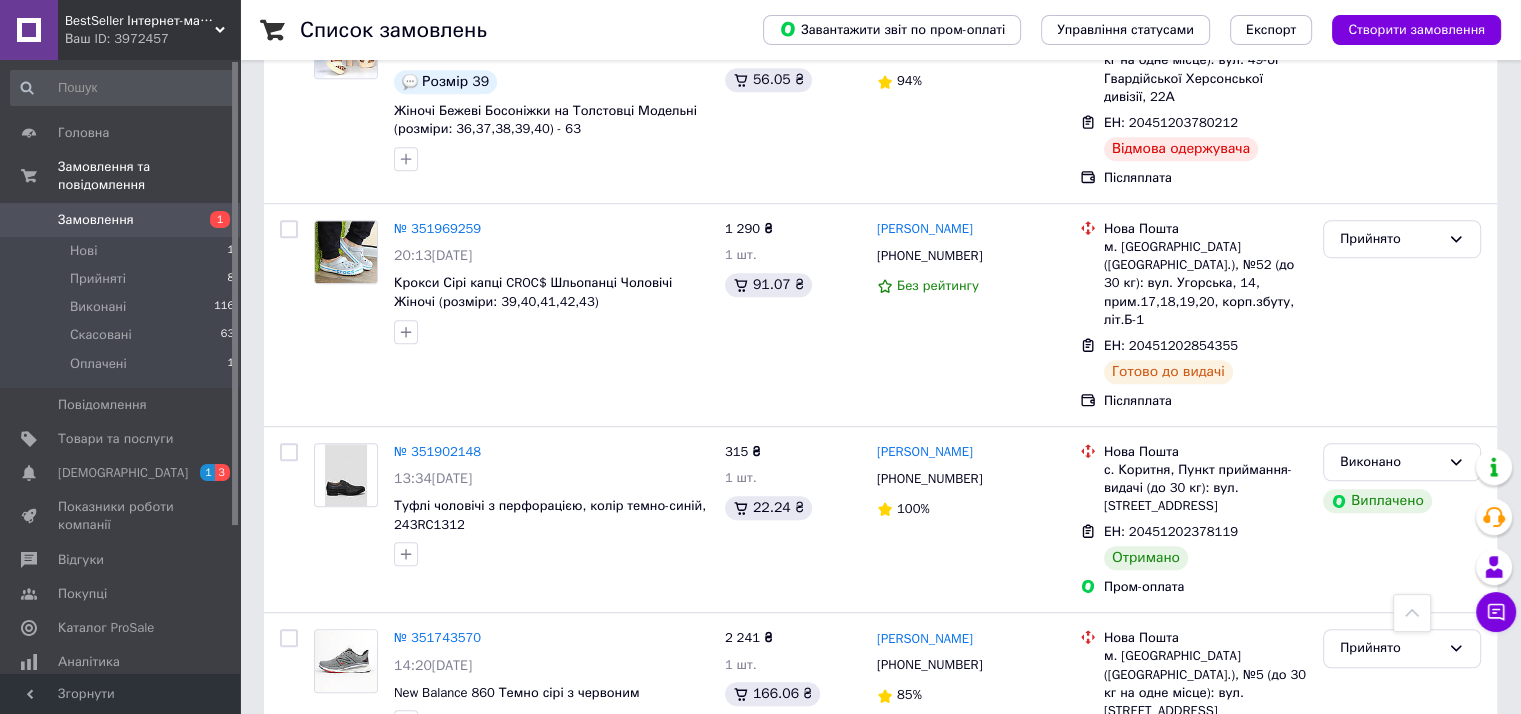 click 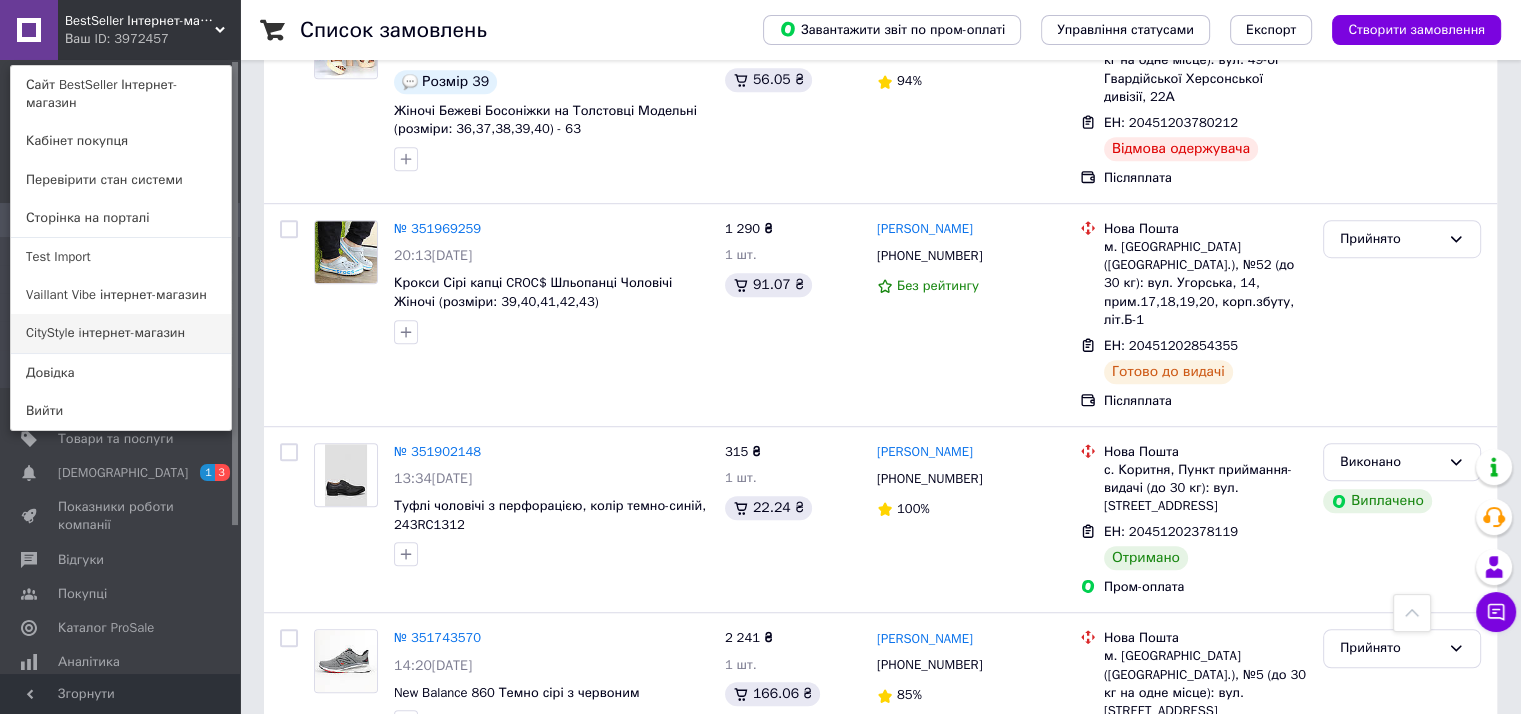 click on "CityStylе iнтернет-магазин" at bounding box center (121, 333) 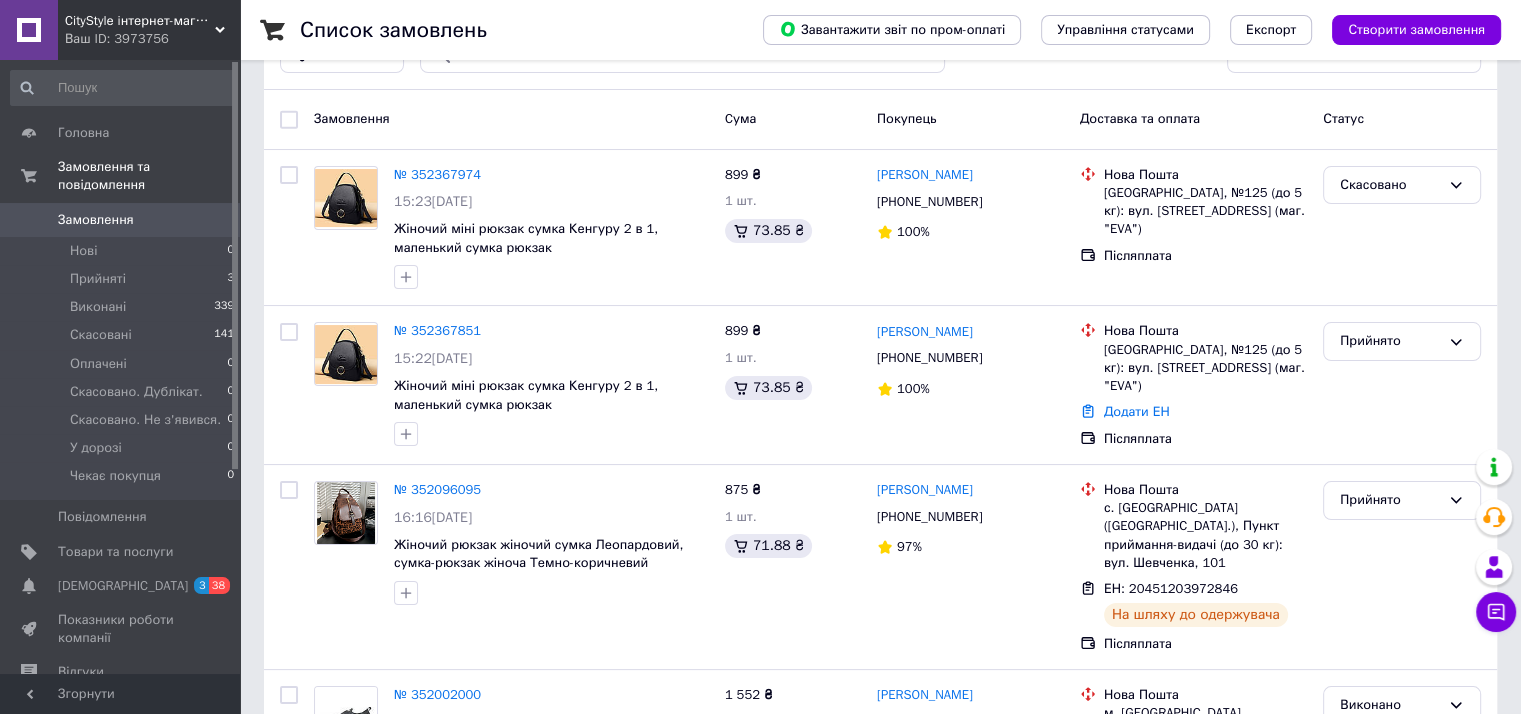 scroll, scrollTop: 200, scrollLeft: 0, axis: vertical 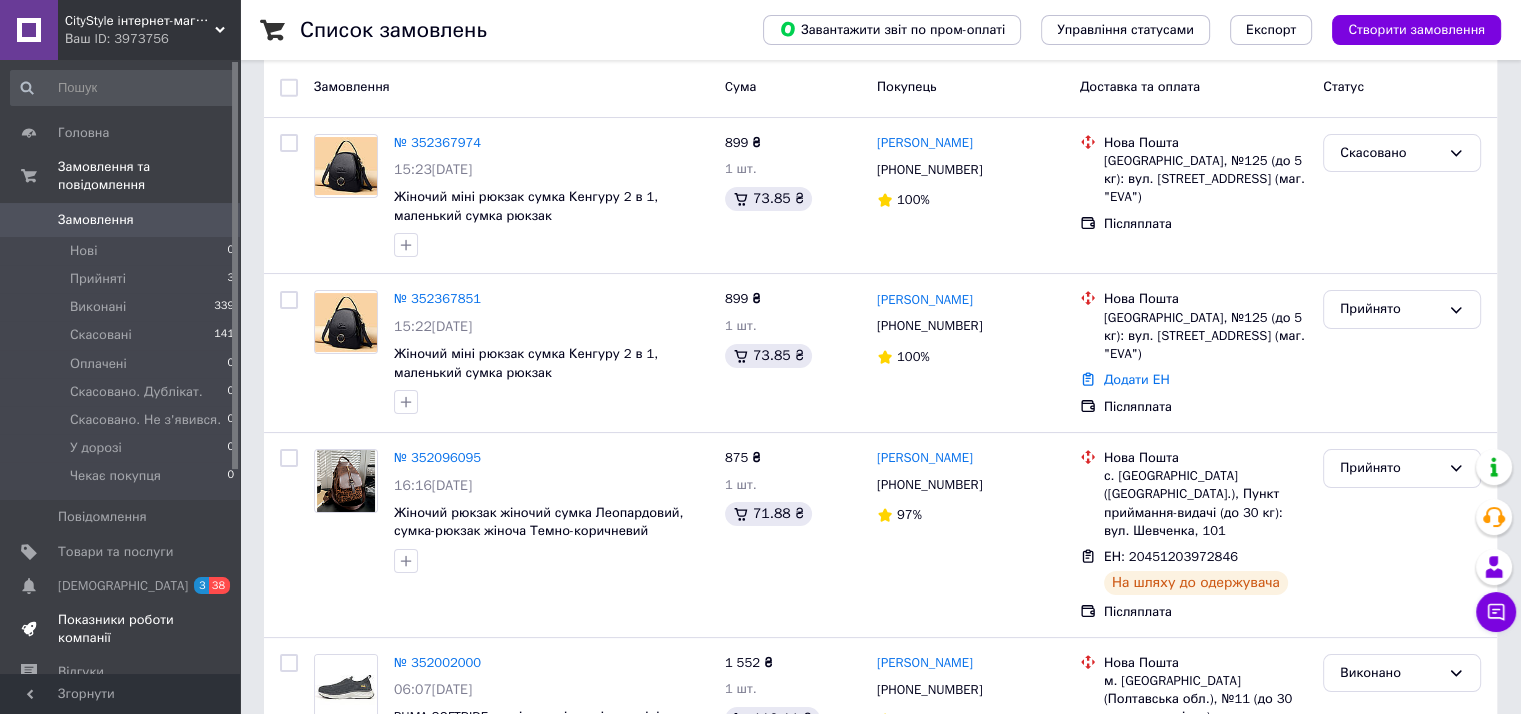 click on "Показники роботи компанії" at bounding box center (121, 629) 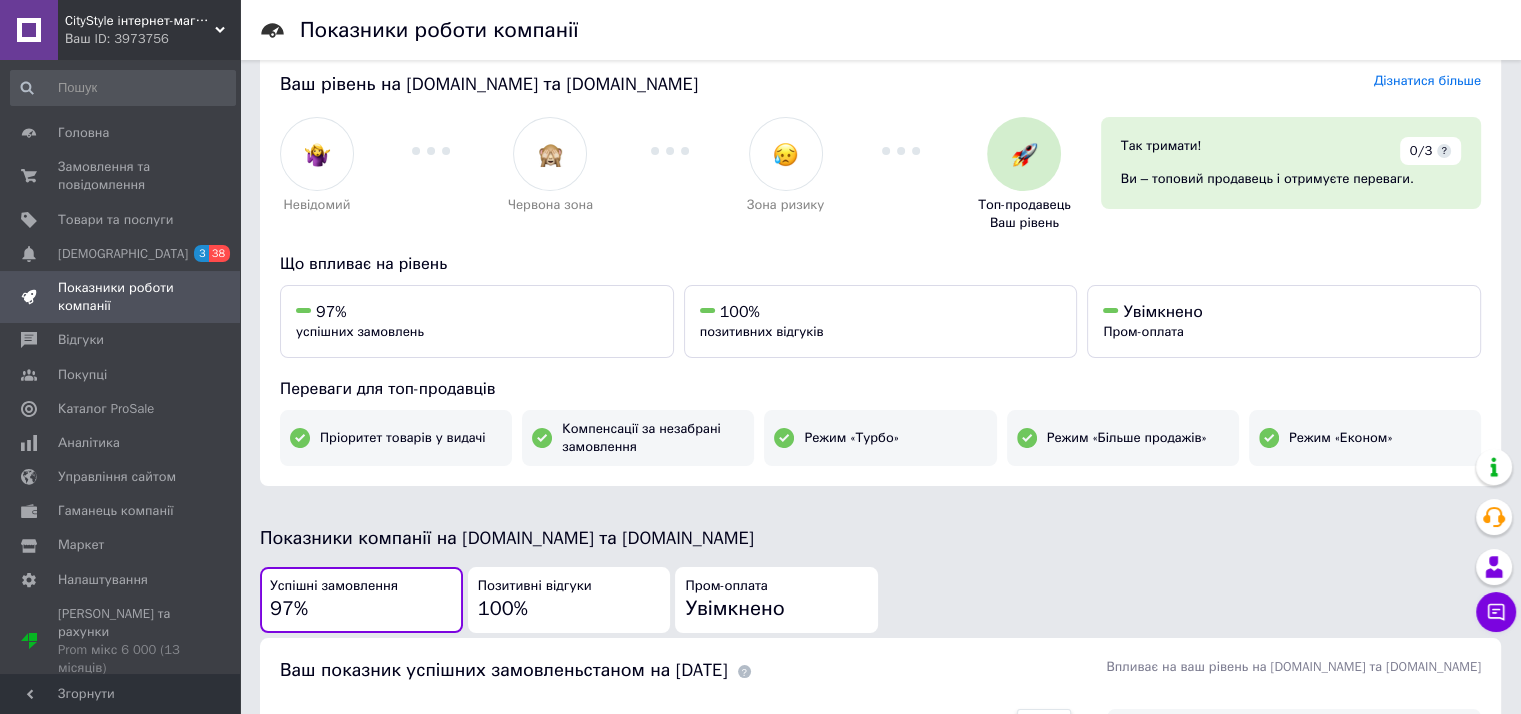 scroll, scrollTop: 0, scrollLeft: 0, axis: both 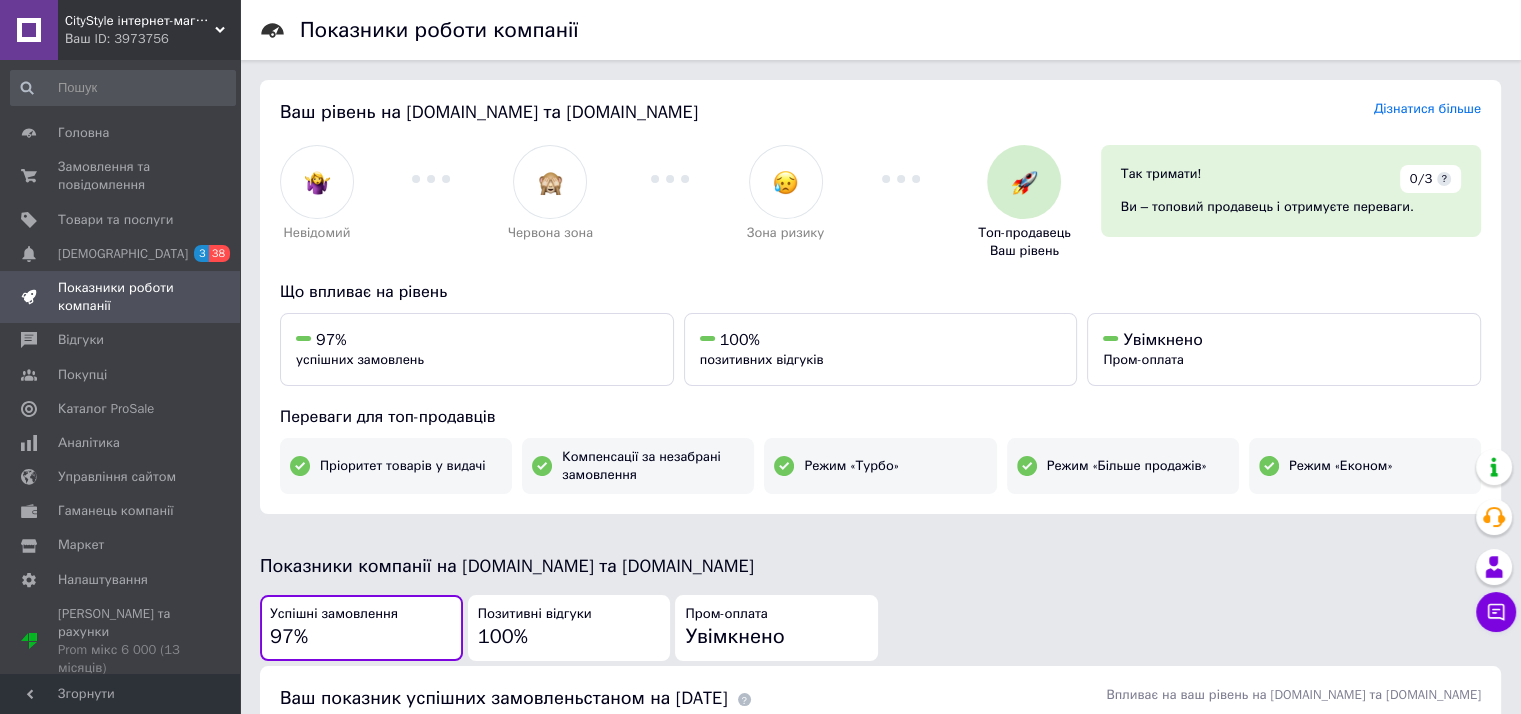 click 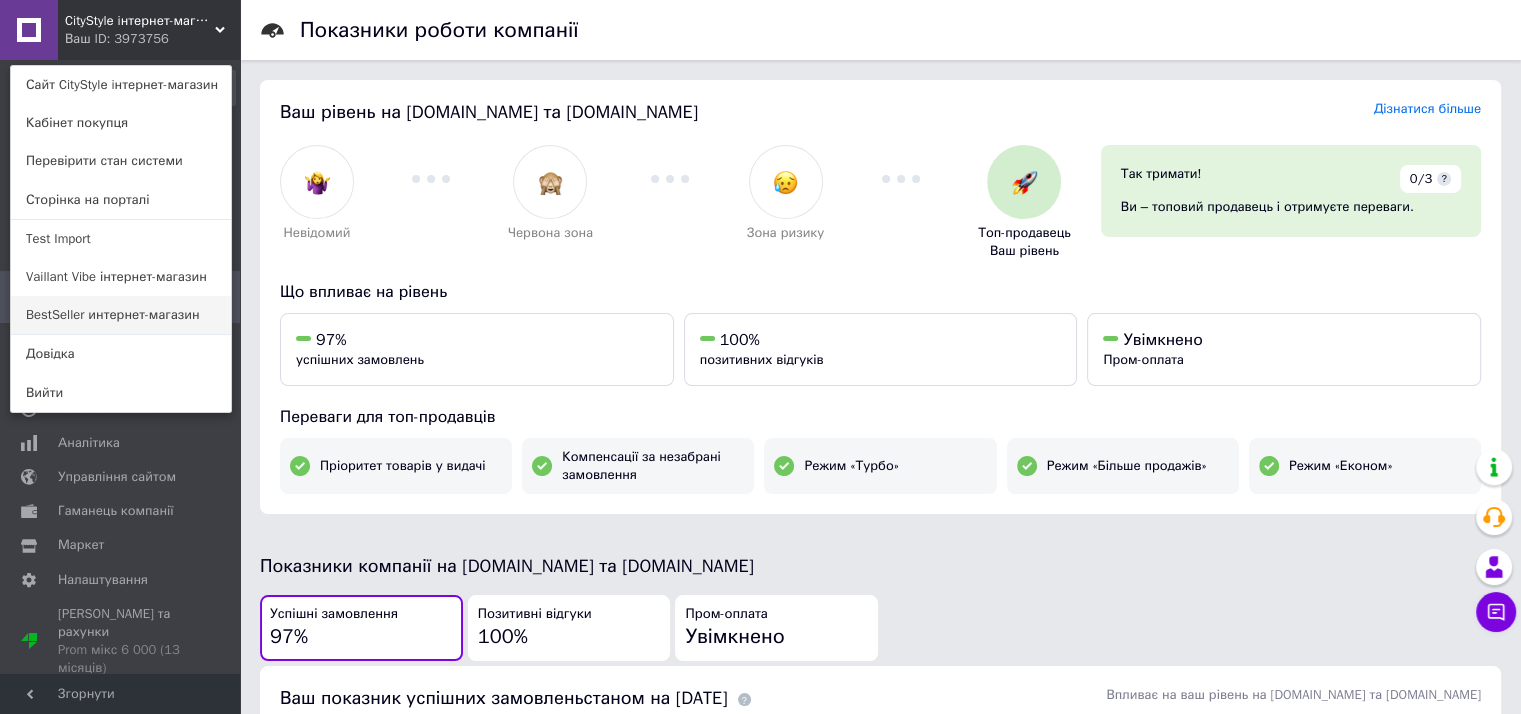 click on "BestSeller интернет-магазин" at bounding box center (121, 315) 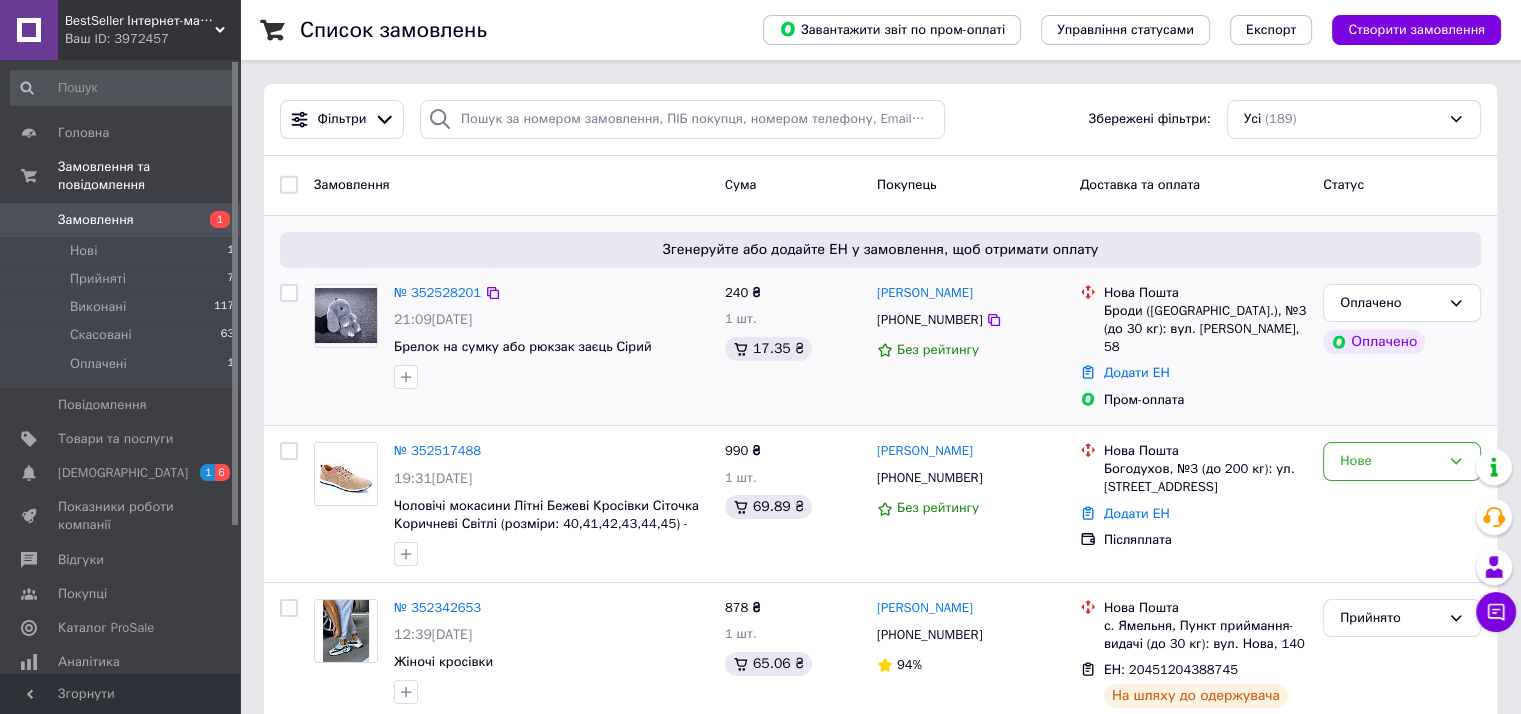 scroll, scrollTop: 100, scrollLeft: 0, axis: vertical 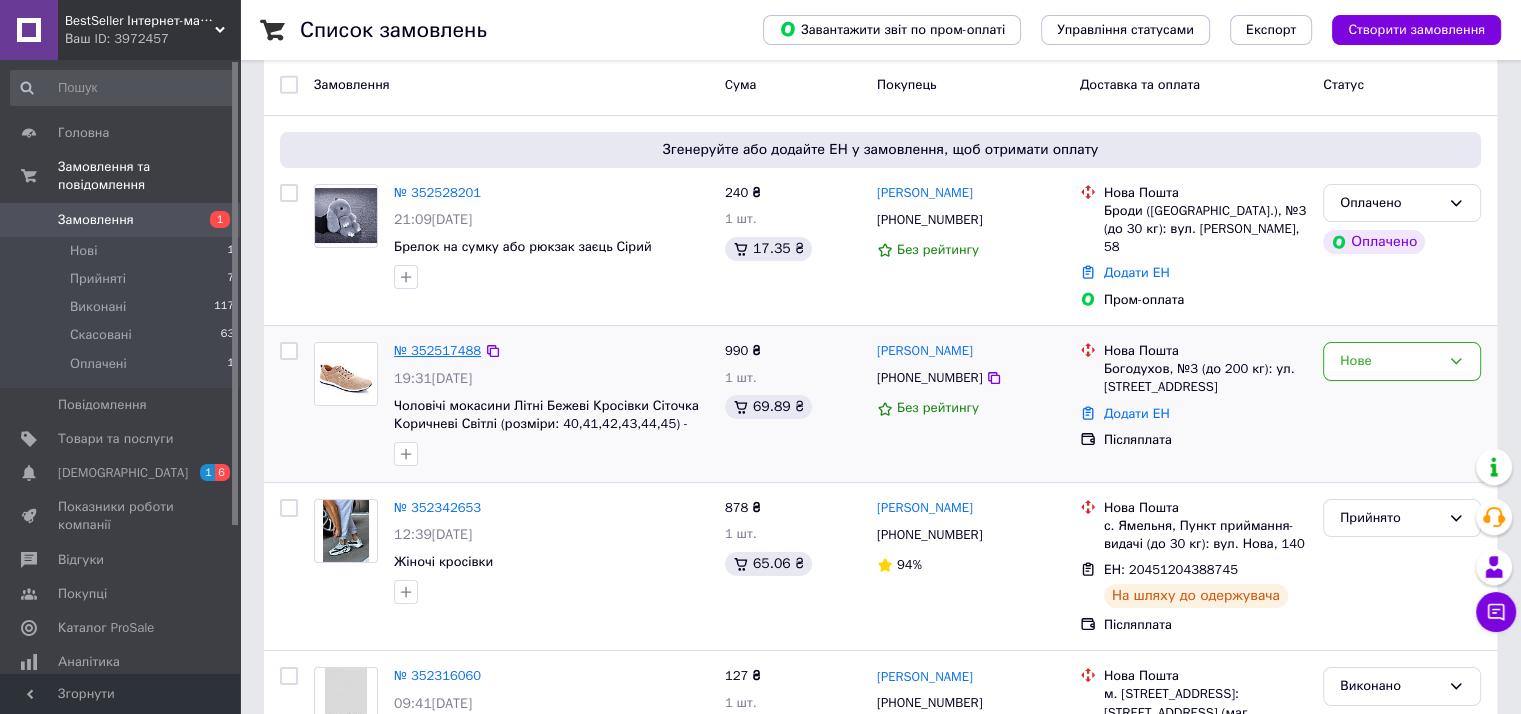 click on "№ 352517488" at bounding box center (437, 350) 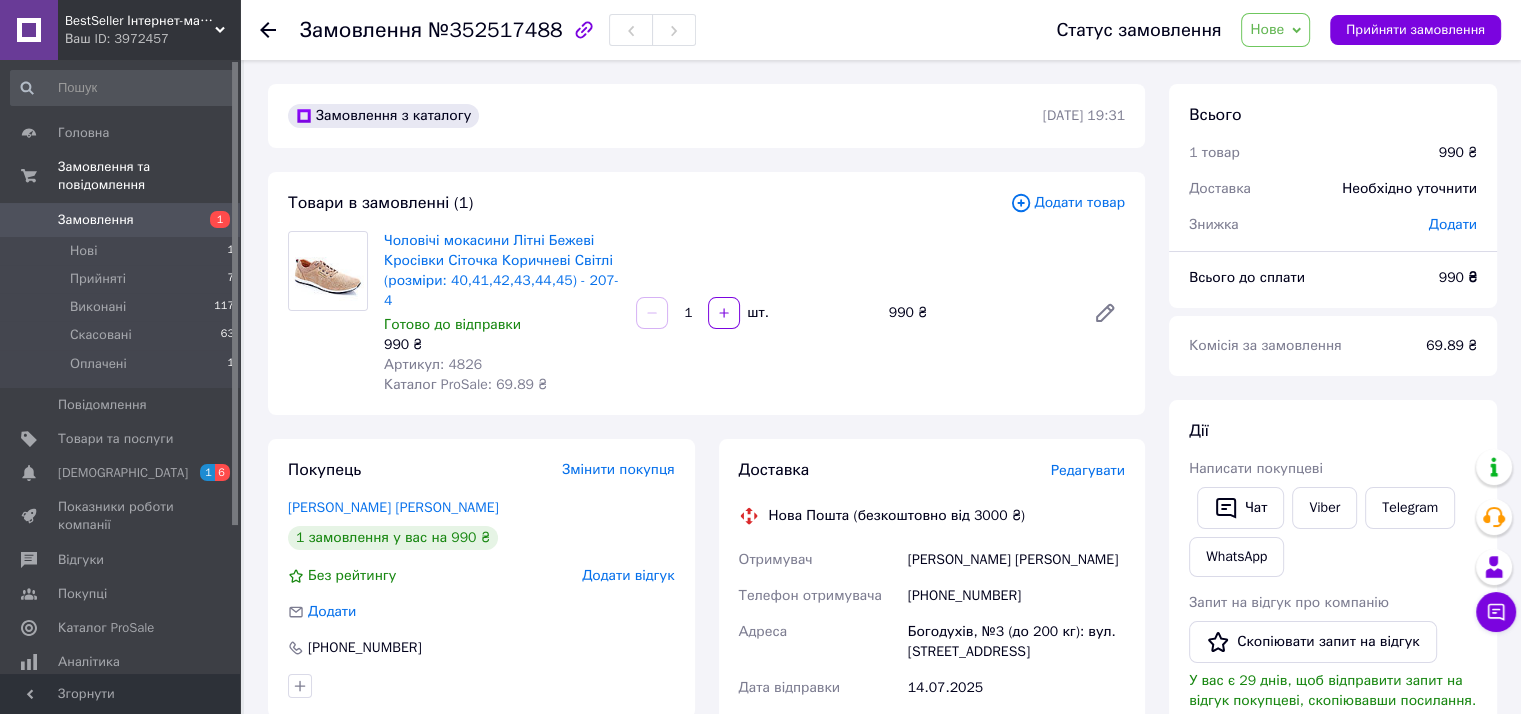scroll, scrollTop: 100, scrollLeft: 0, axis: vertical 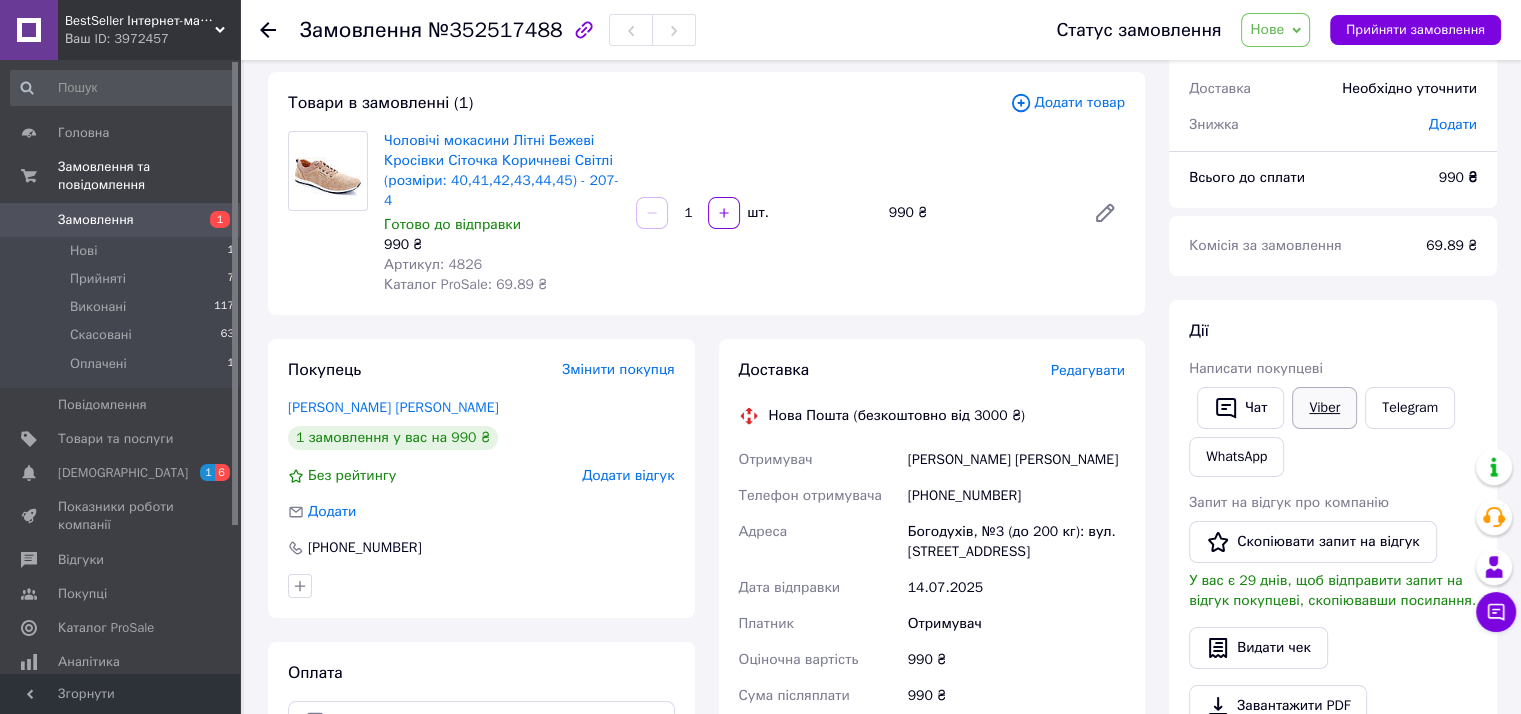 click on "Viber" at bounding box center [1324, 408] 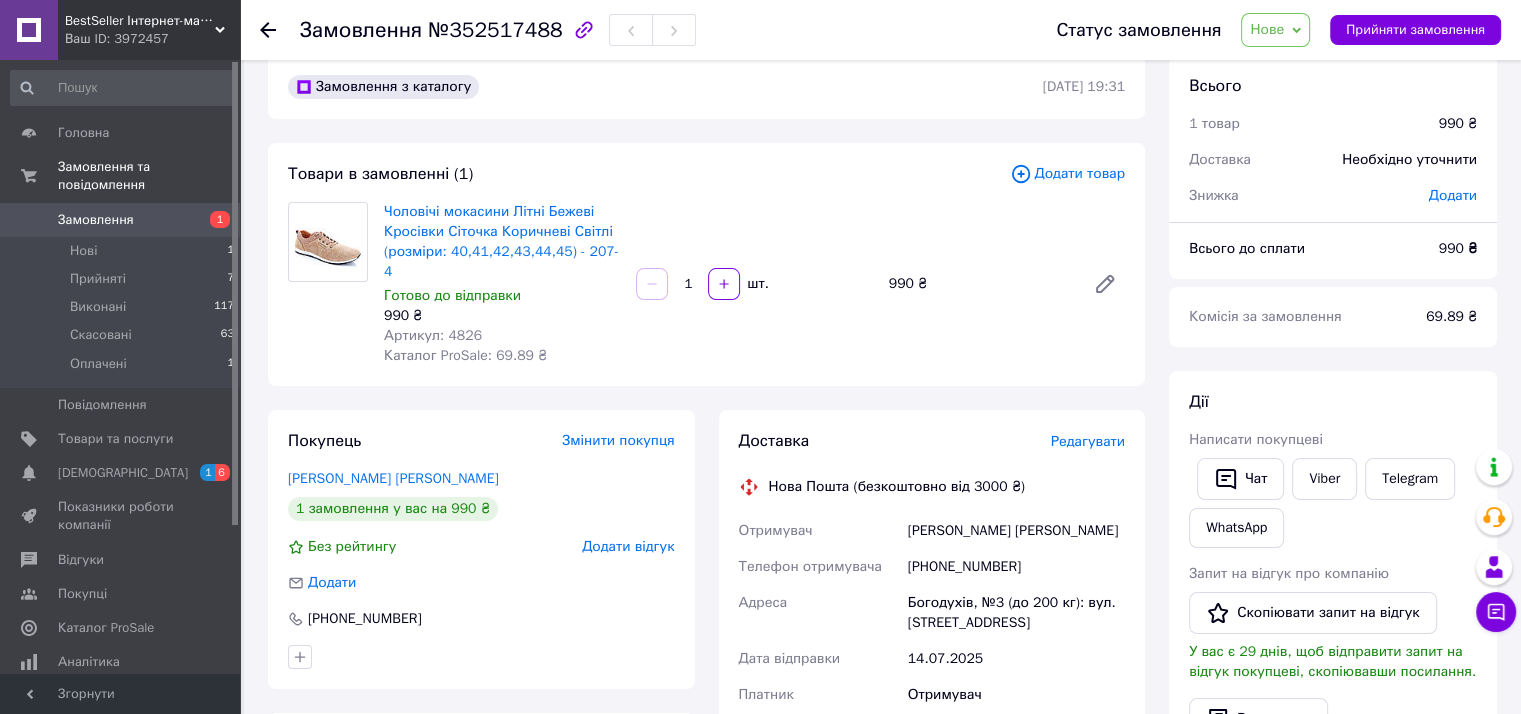 scroll, scrollTop: 0, scrollLeft: 0, axis: both 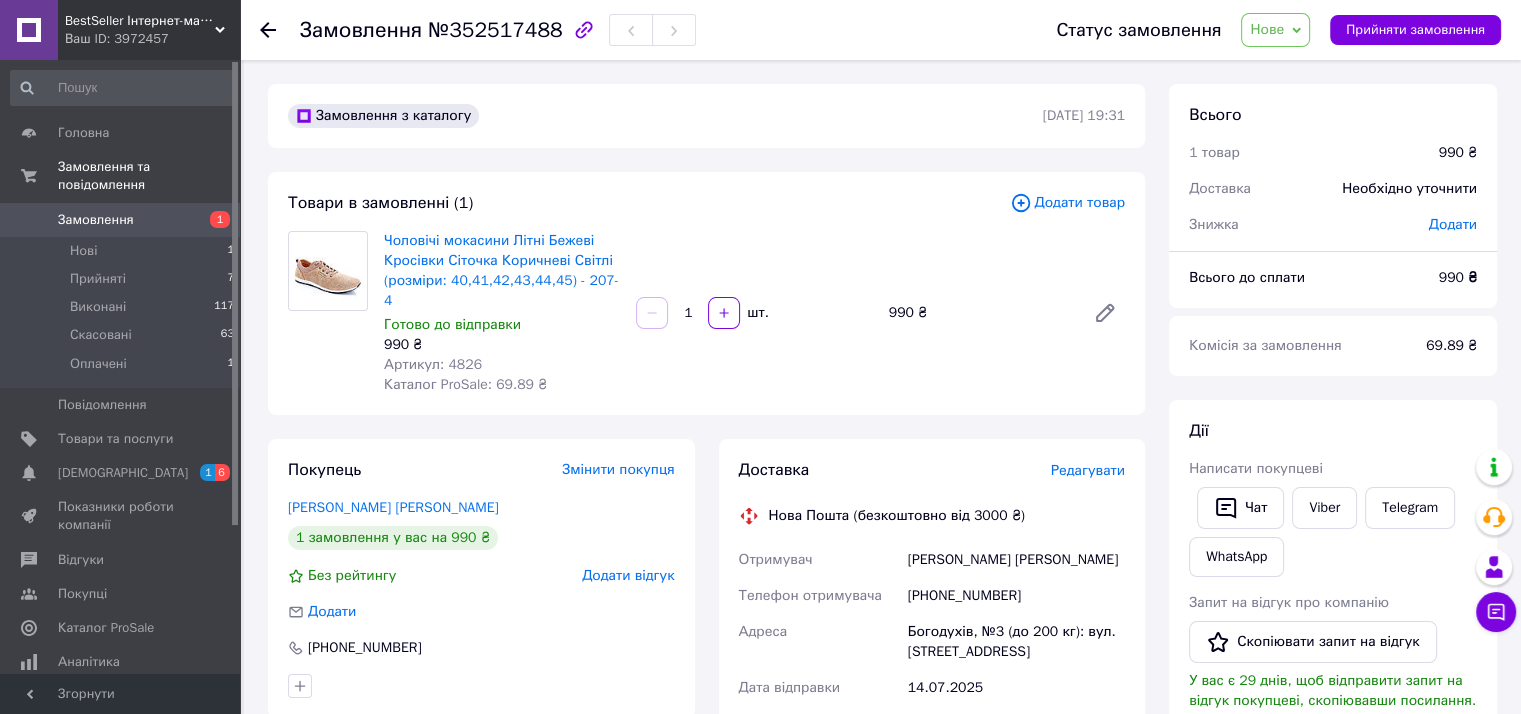 click 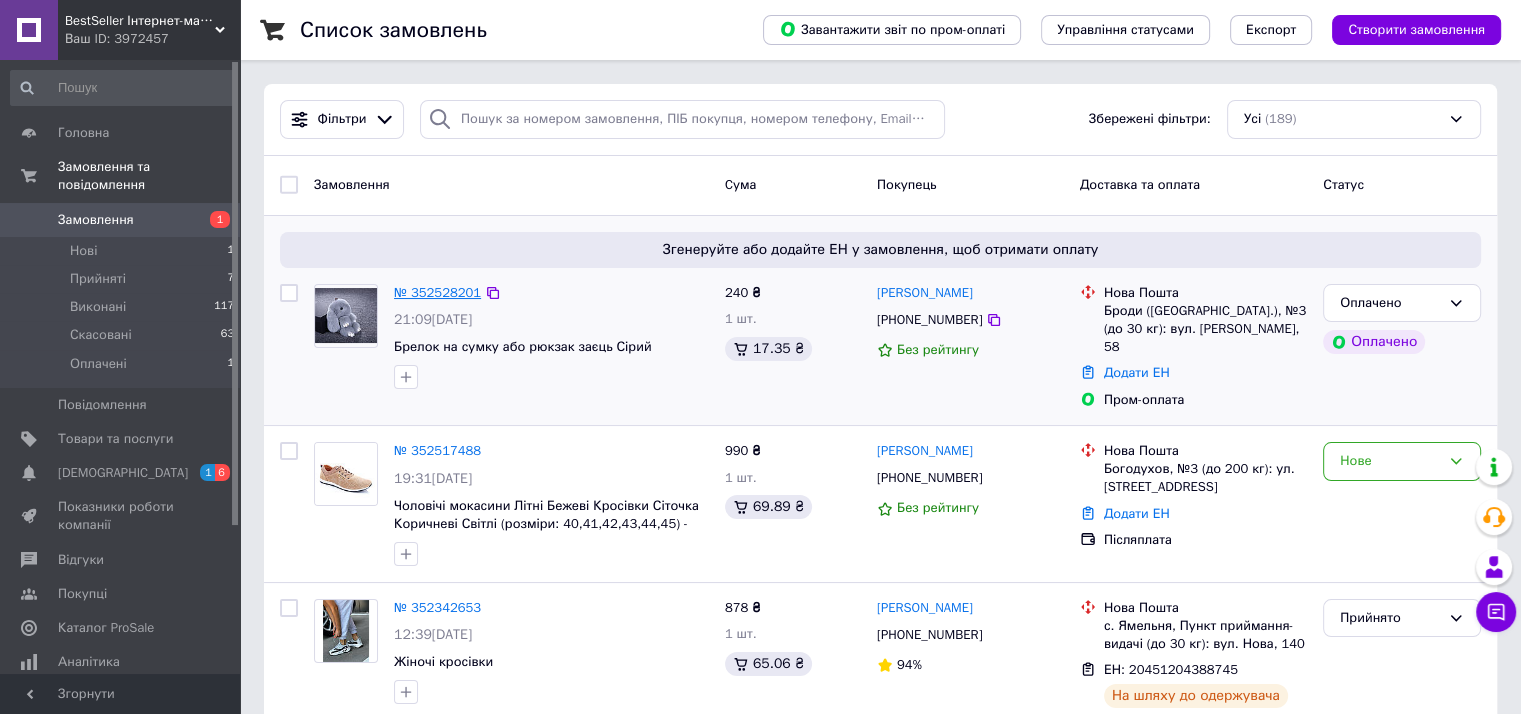click on "№ 352528201" at bounding box center (437, 292) 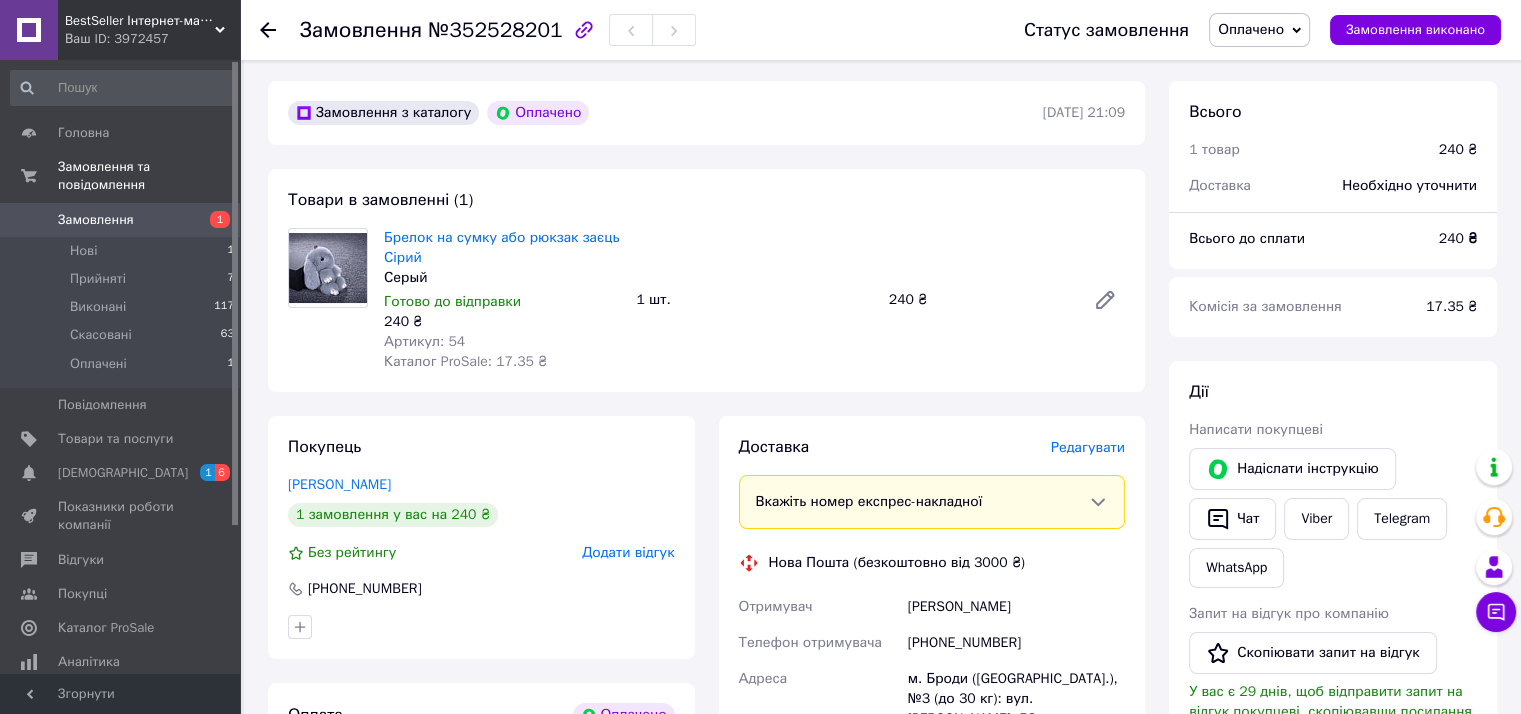 scroll, scrollTop: 100, scrollLeft: 0, axis: vertical 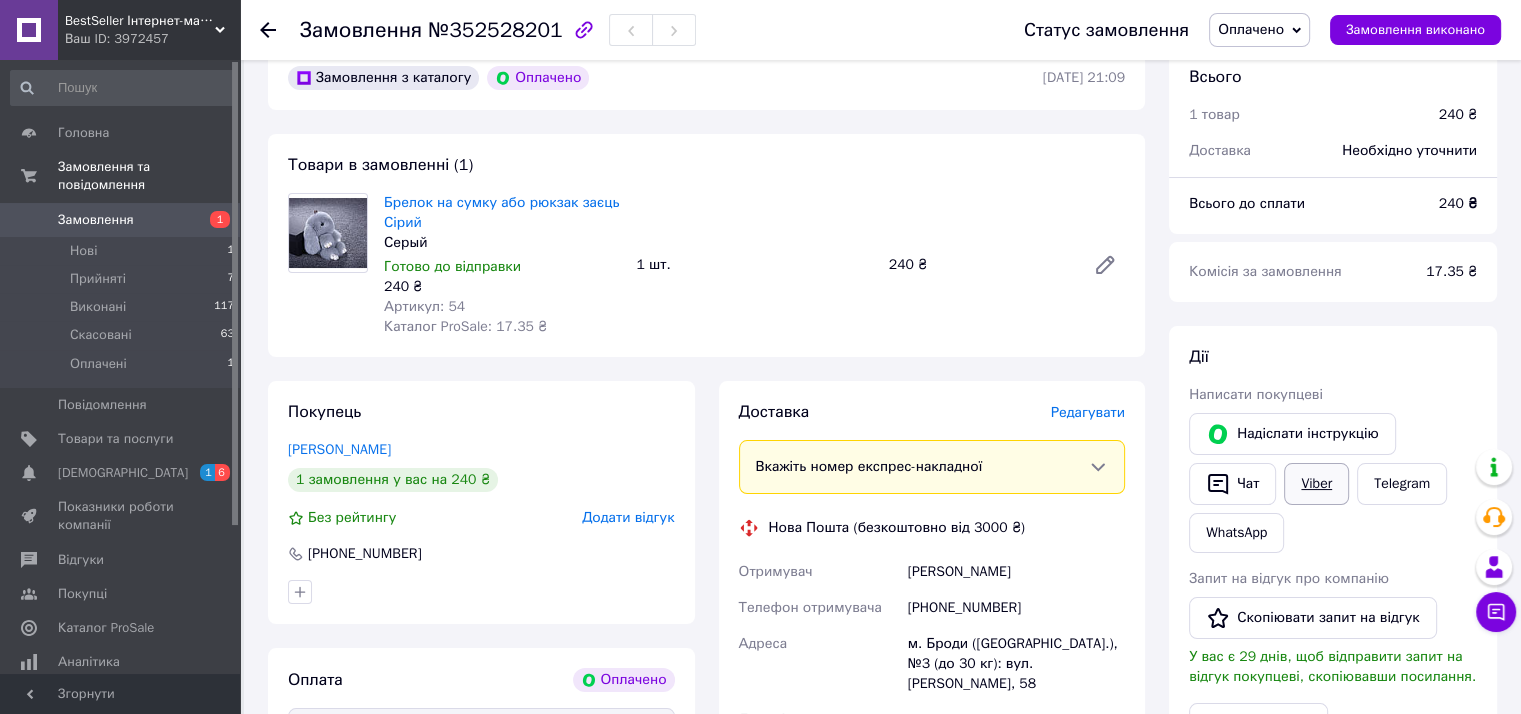 click on "Viber" at bounding box center (1316, 484) 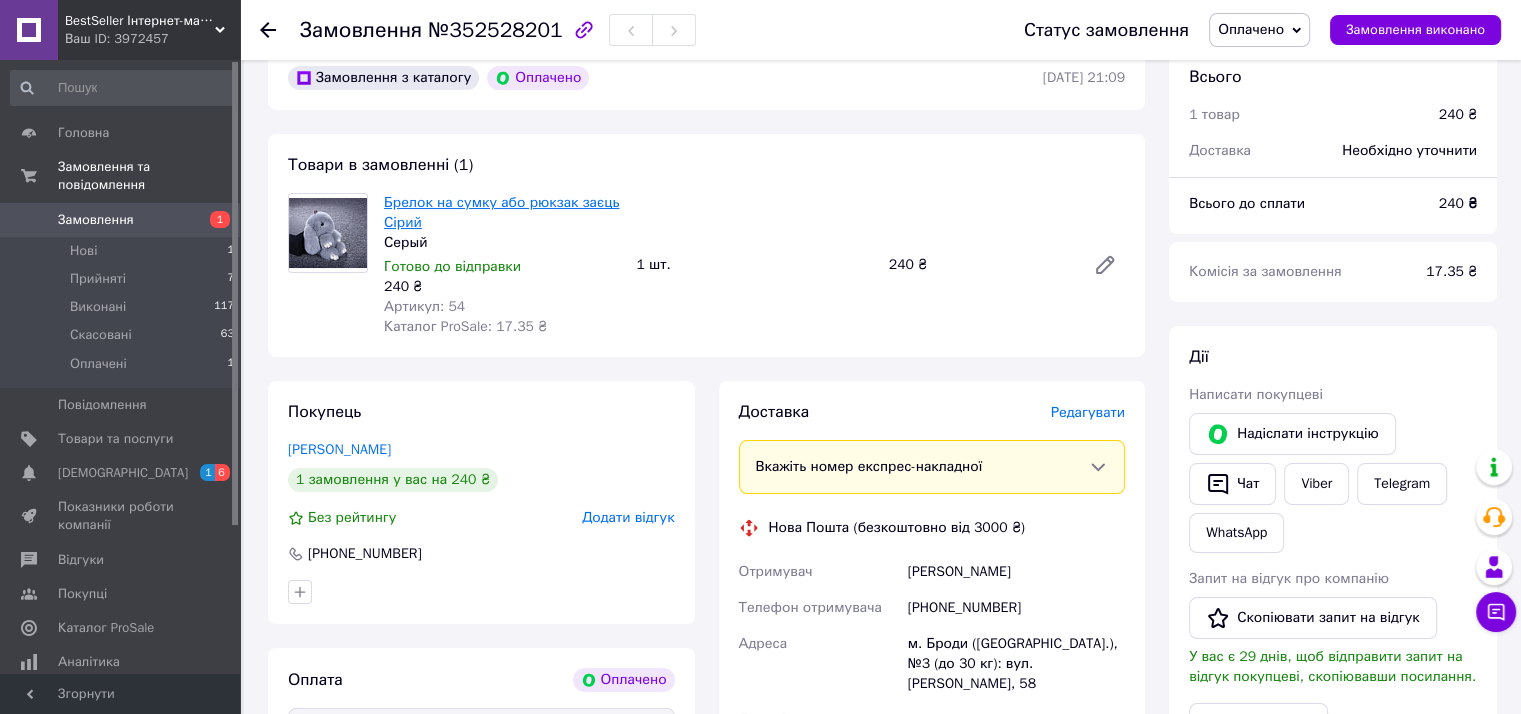 click on "Брелок на сумку або рюкзак заєць Сірий" at bounding box center [501, 212] 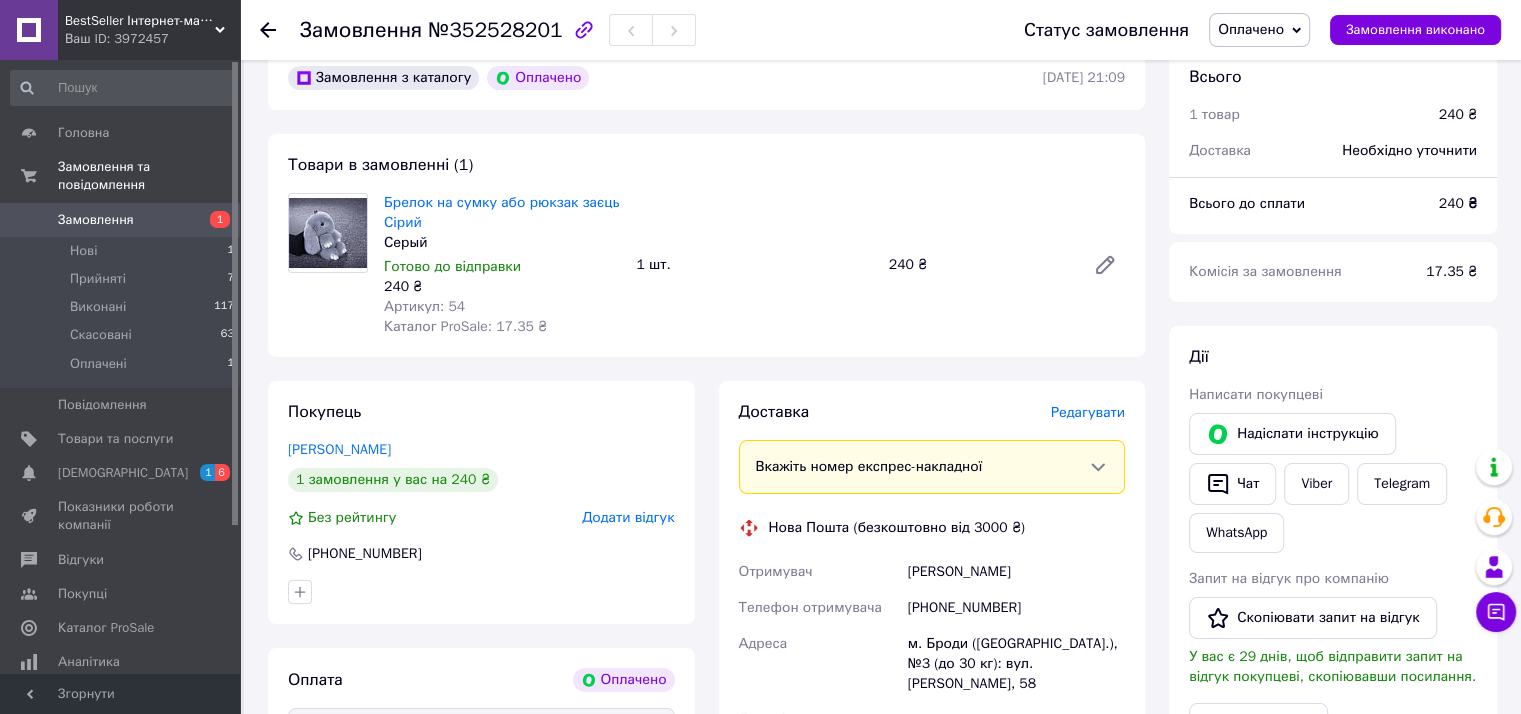 click on "Серый" at bounding box center (502, 243) 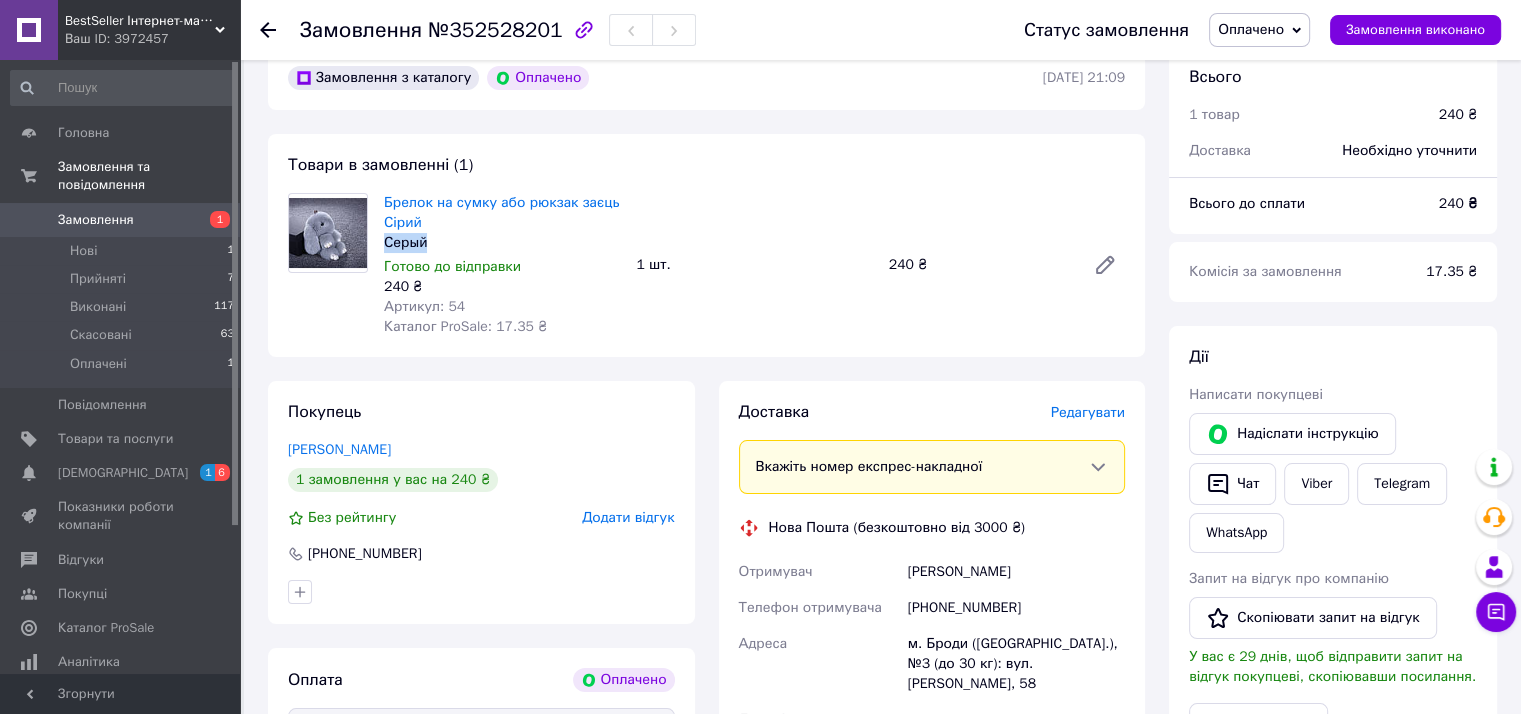 click on "Серый" at bounding box center [502, 243] 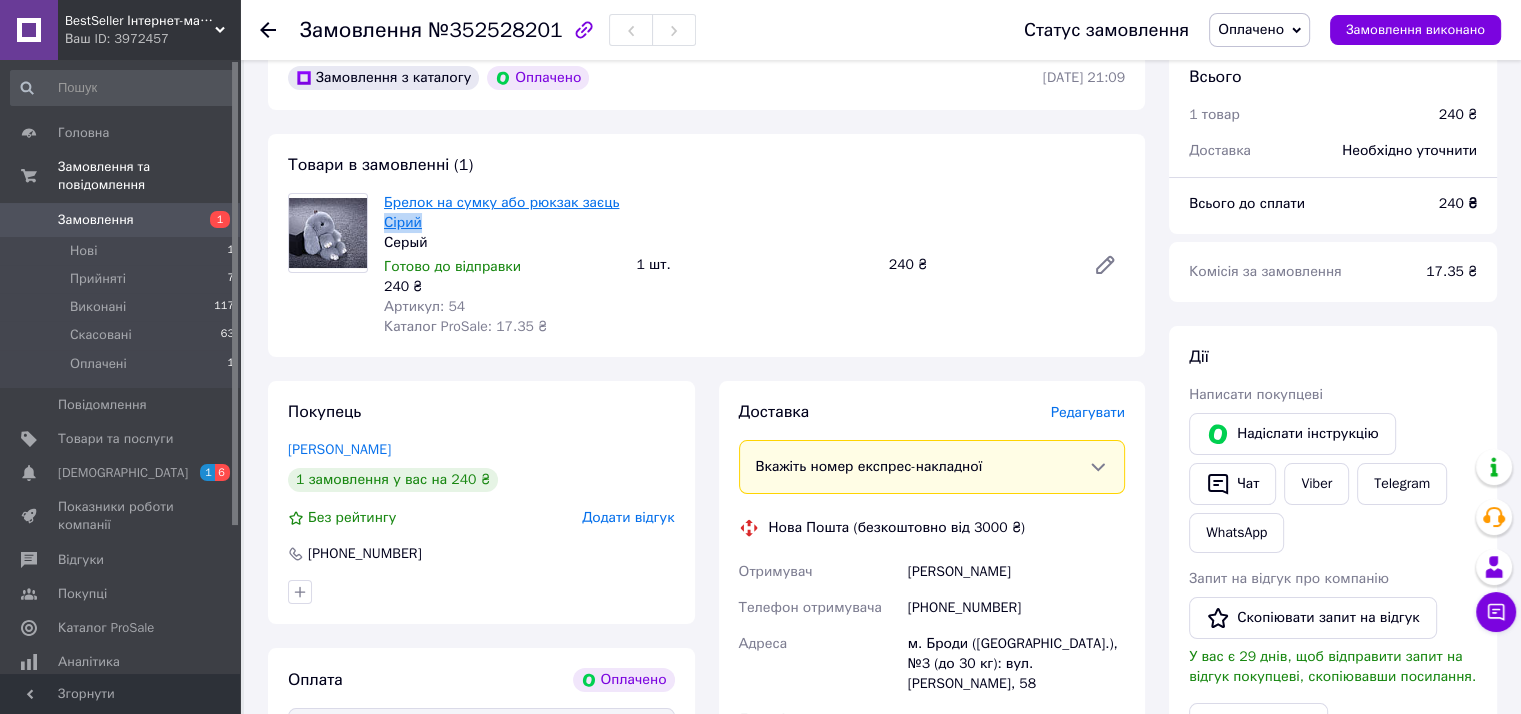 drag, startPoint x: 382, startPoint y: 226, endPoint x: 420, endPoint y: 231, distance: 38.327538 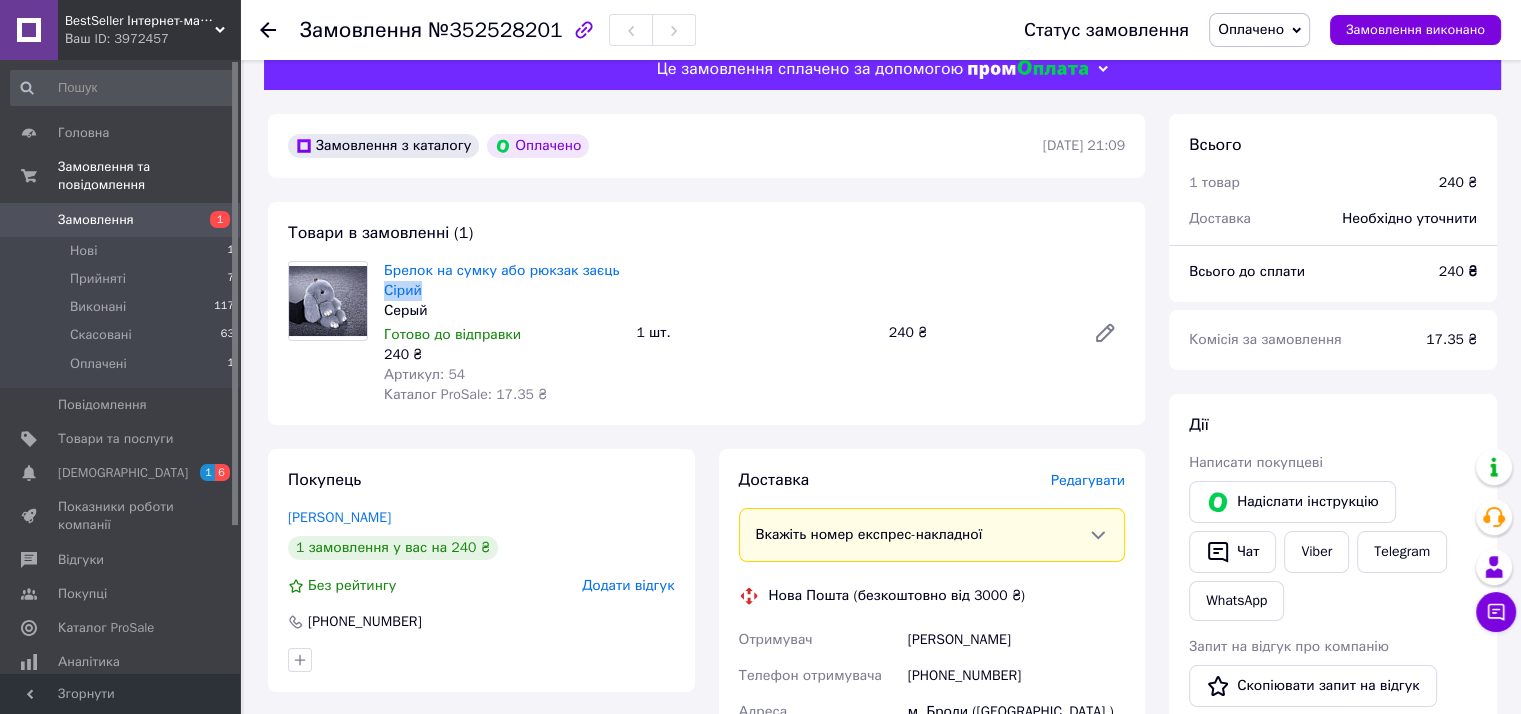 scroll, scrollTop: 0, scrollLeft: 0, axis: both 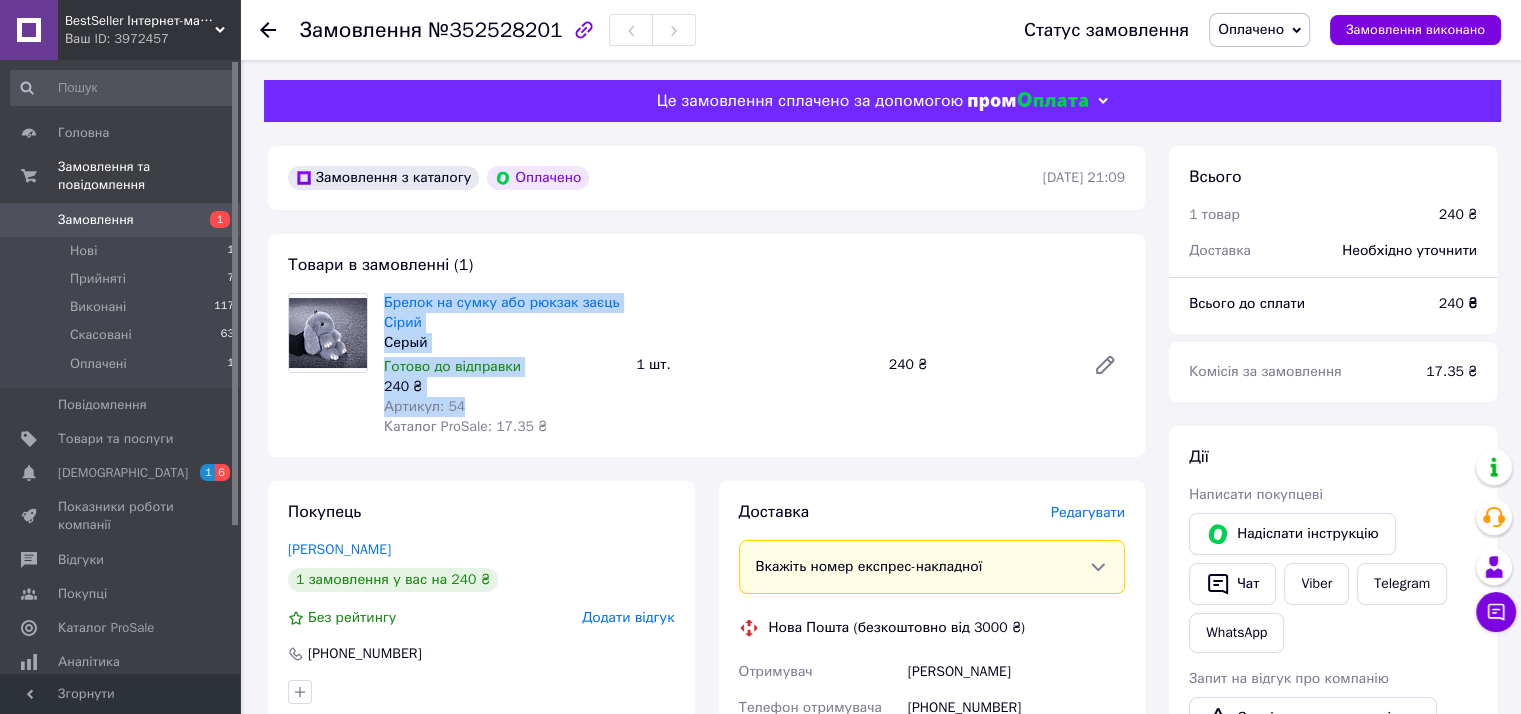 drag, startPoint x: 383, startPoint y: 305, endPoint x: 461, endPoint y: 404, distance: 126.035706 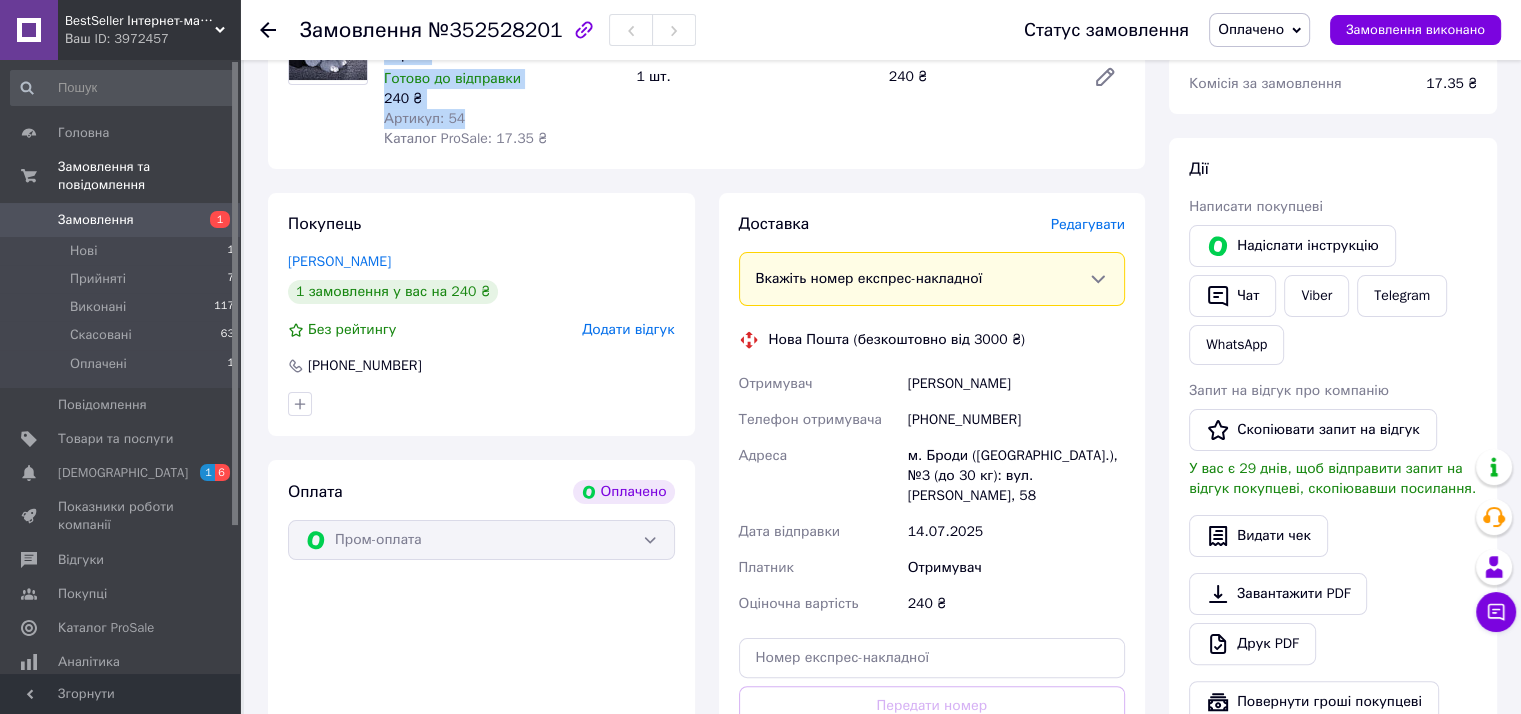 scroll, scrollTop: 300, scrollLeft: 0, axis: vertical 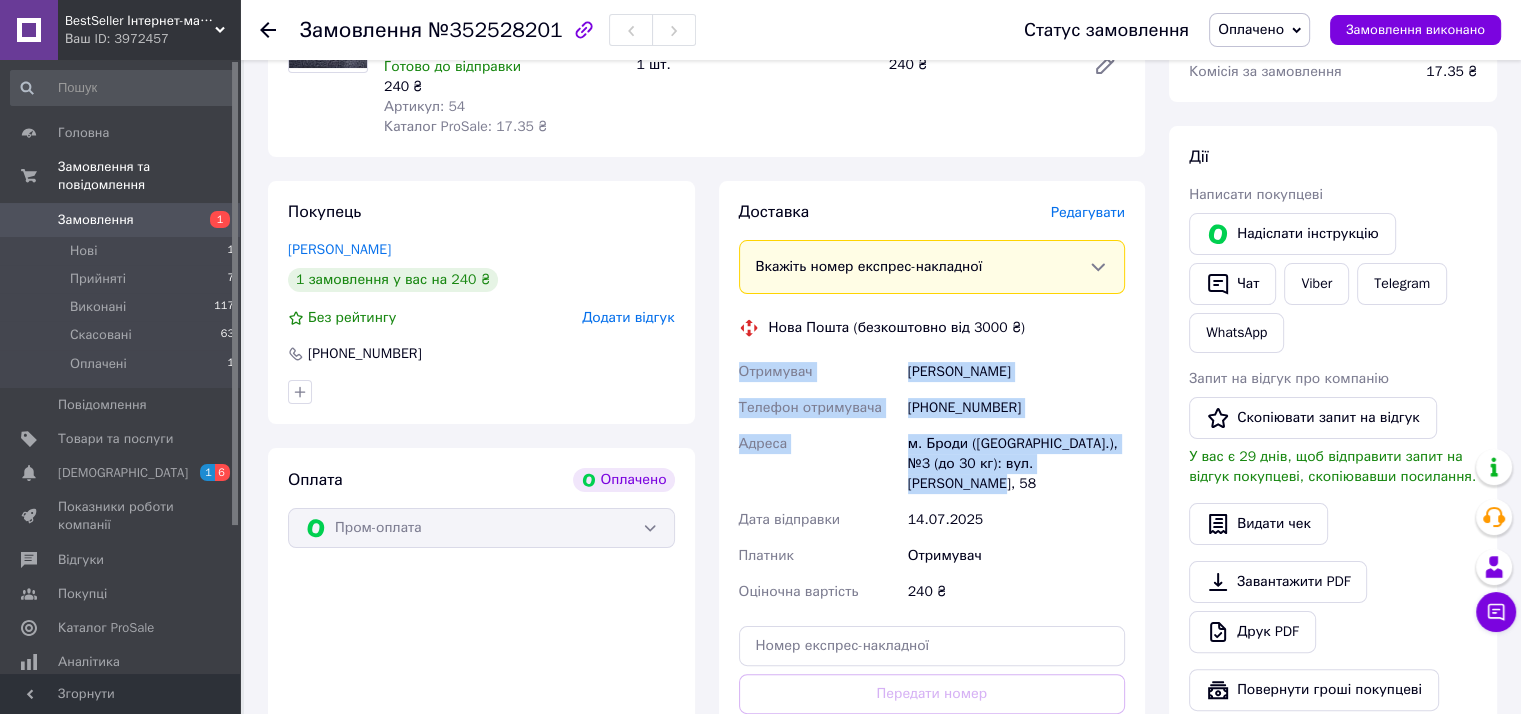 drag, startPoint x: 740, startPoint y: 374, endPoint x: 1092, endPoint y: 466, distance: 363.82413 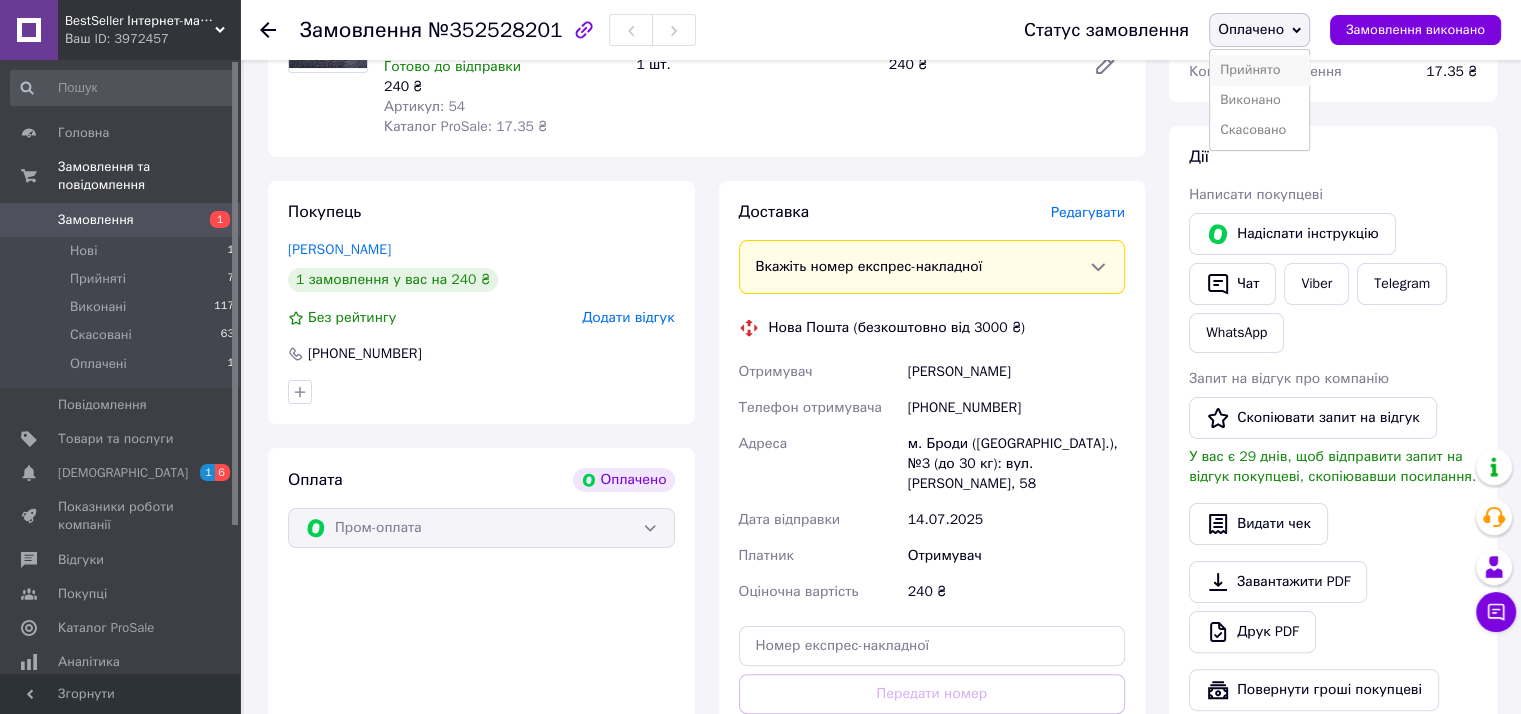click on "Прийнято" at bounding box center [1259, 70] 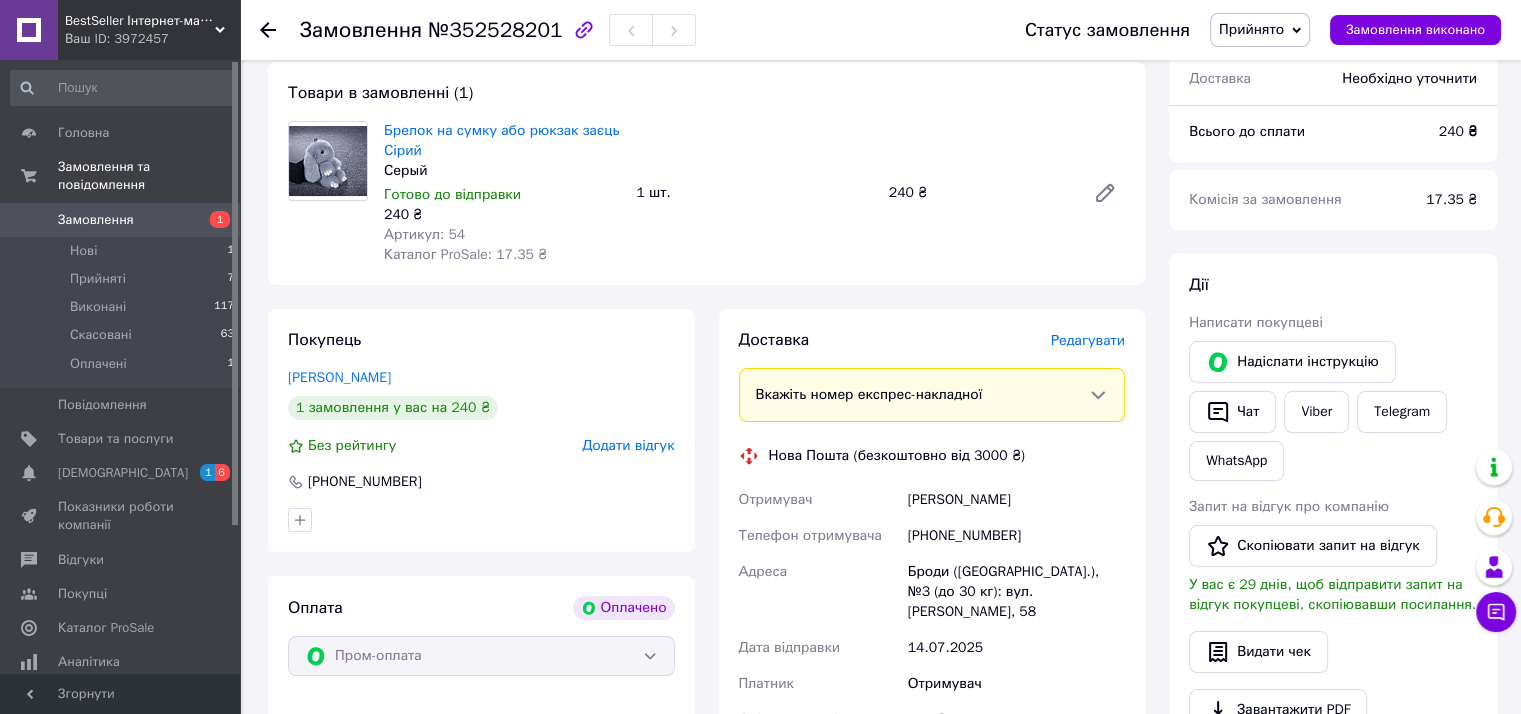 scroll, scrollTop: 0, scrollLeft: 0, axis: both 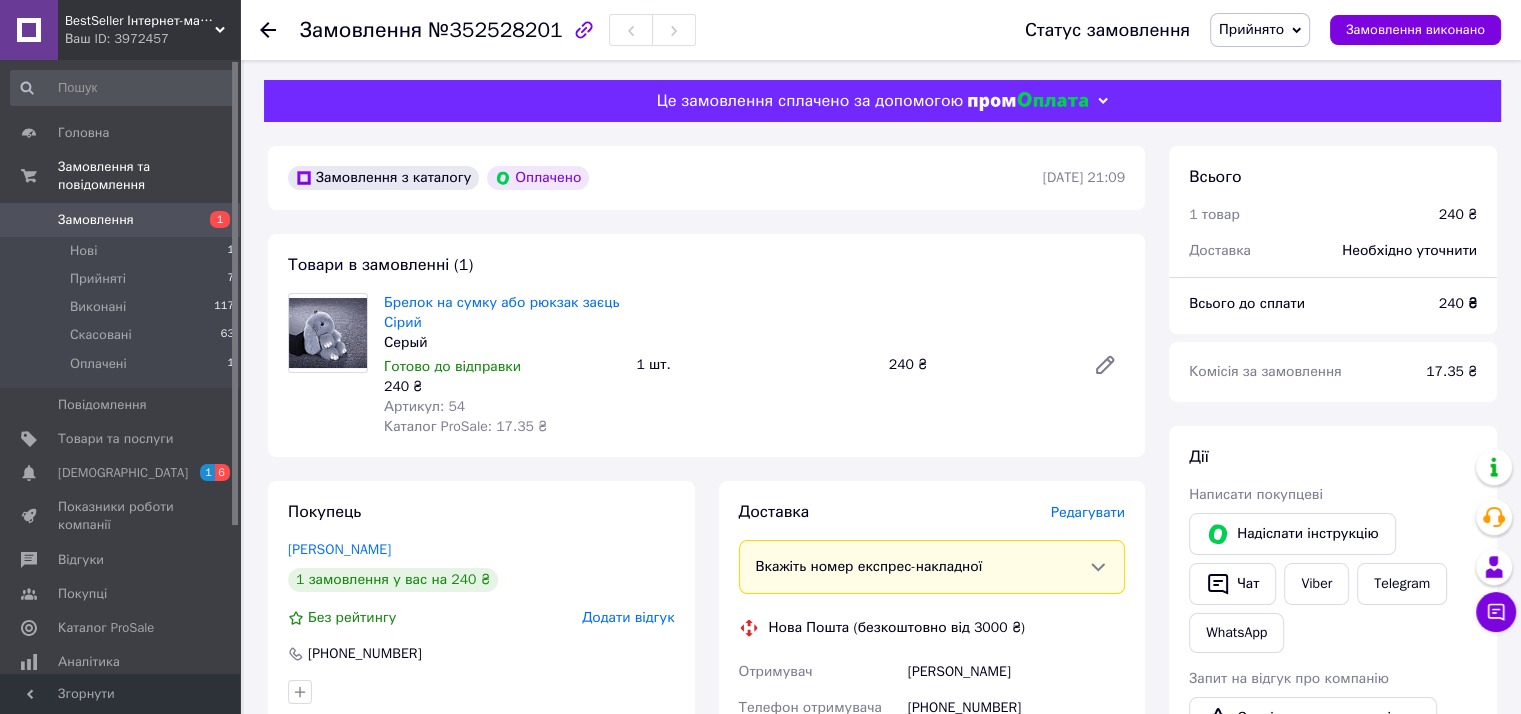 click 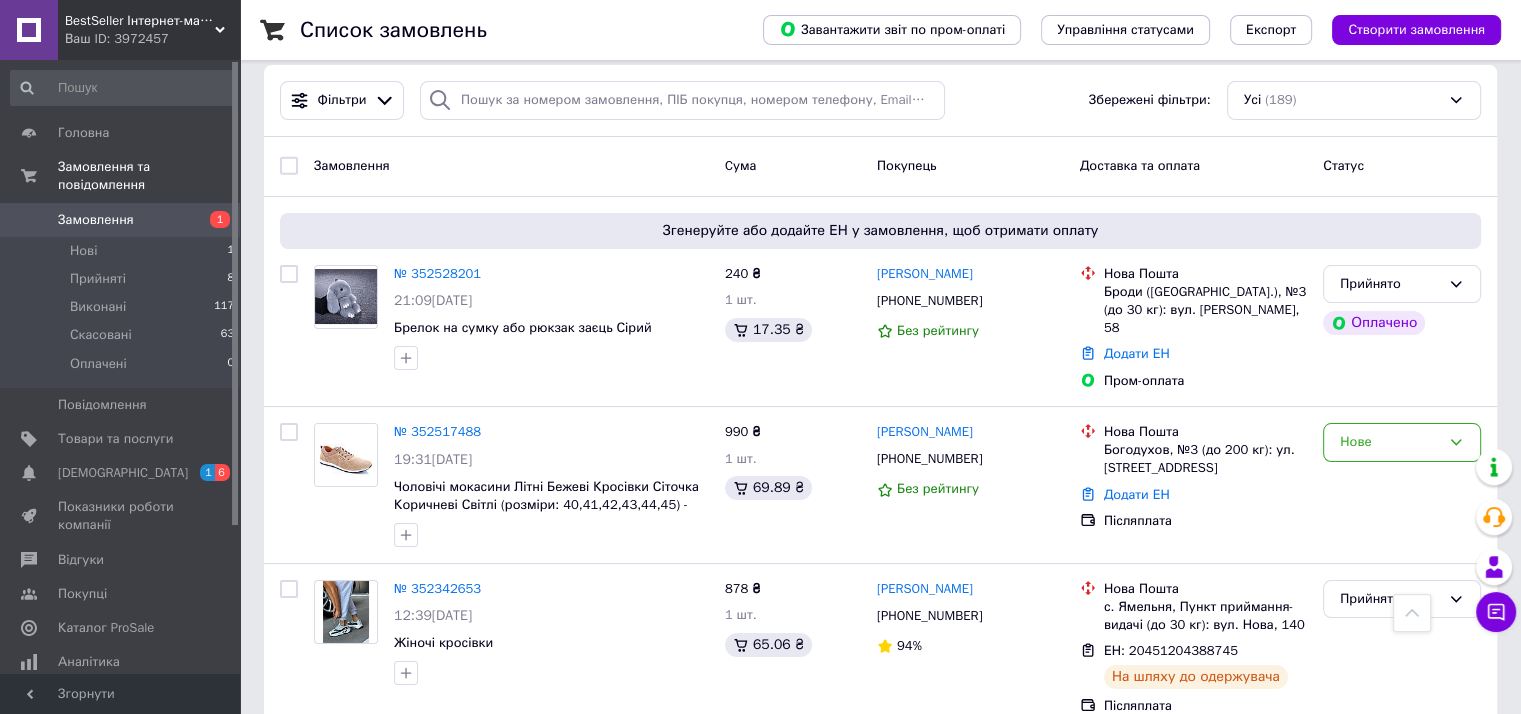 scroll, scrollTop: 0, scrollLeft: 0, axis: both 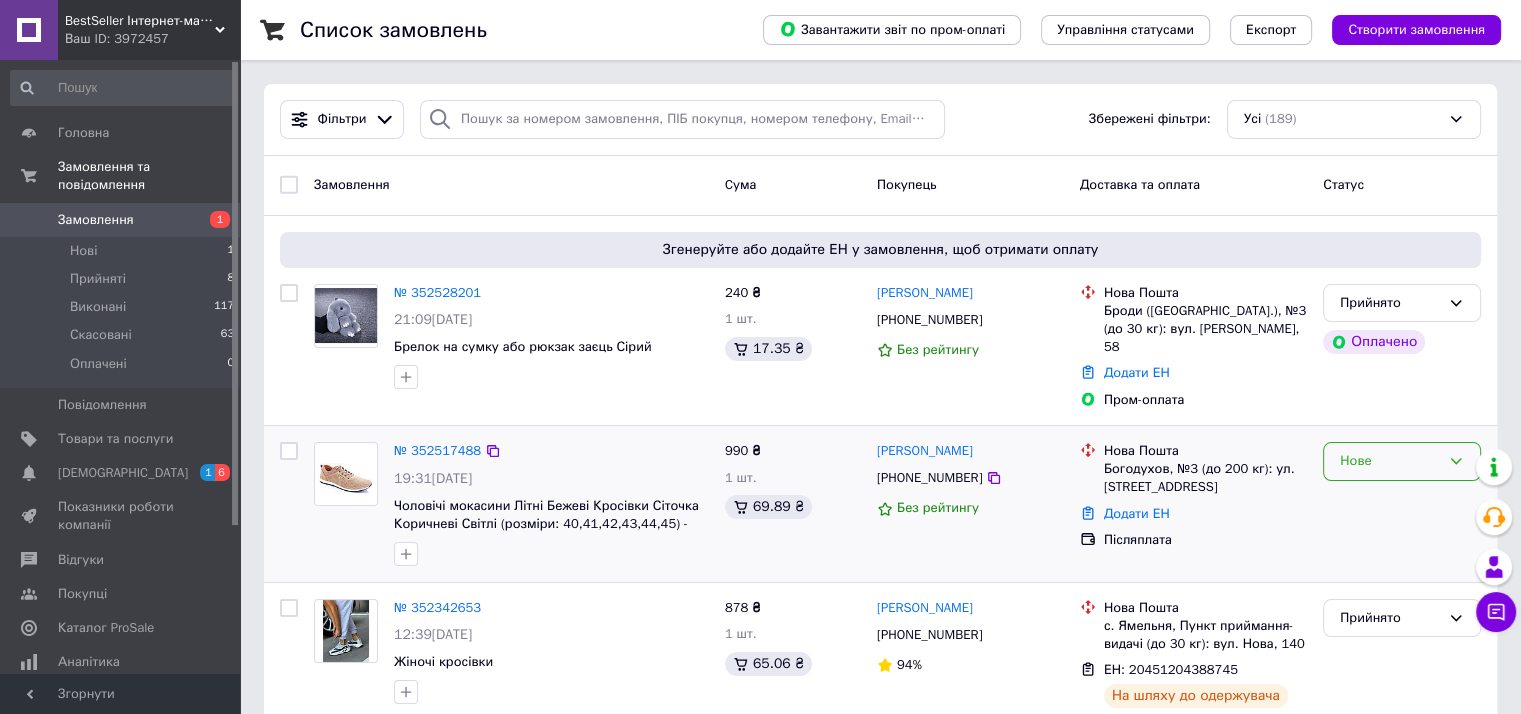 click on "Нове" at bounding box center [1390, 461] 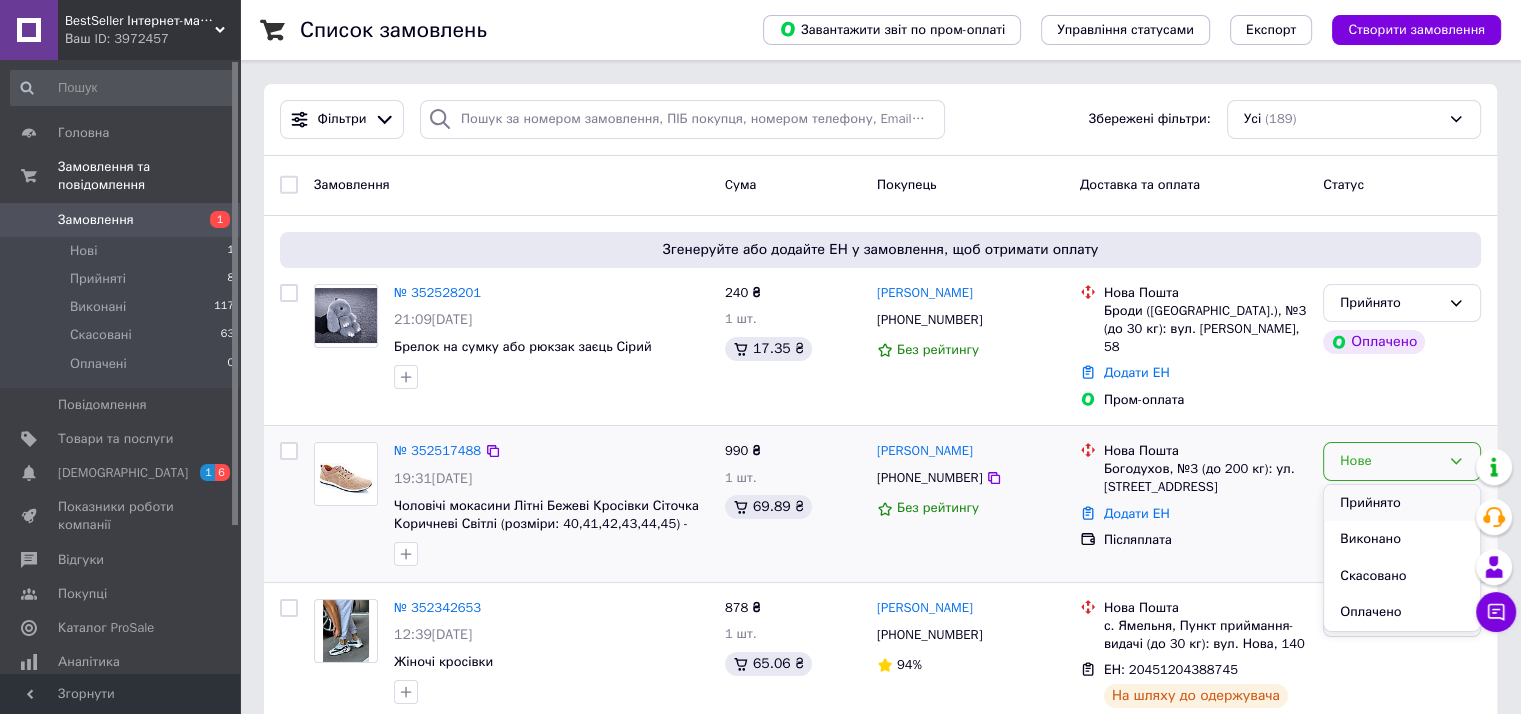 click on "Прийнято" at bounding box center (1402, 503) 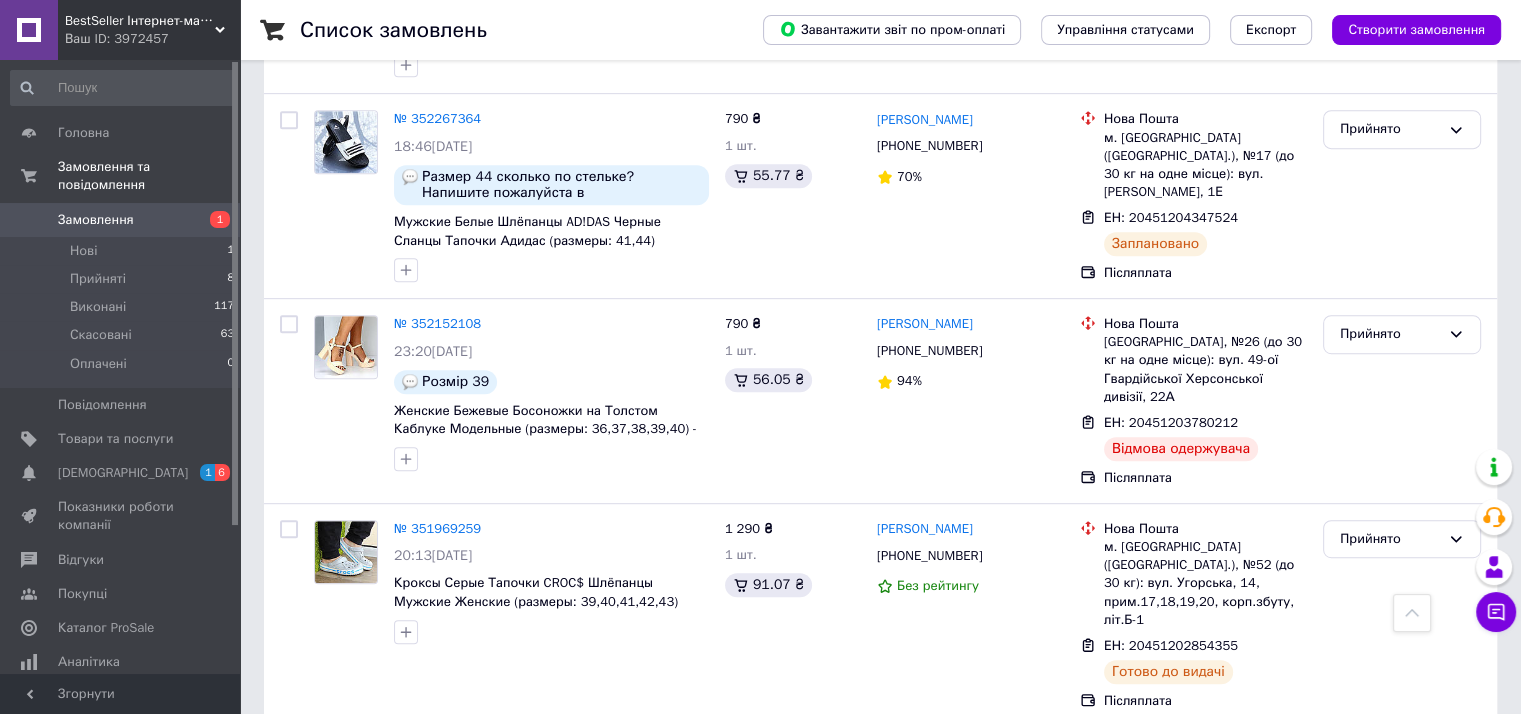 scroll, scrollTop: 1100, scrollLeft: 0, axis: vertical 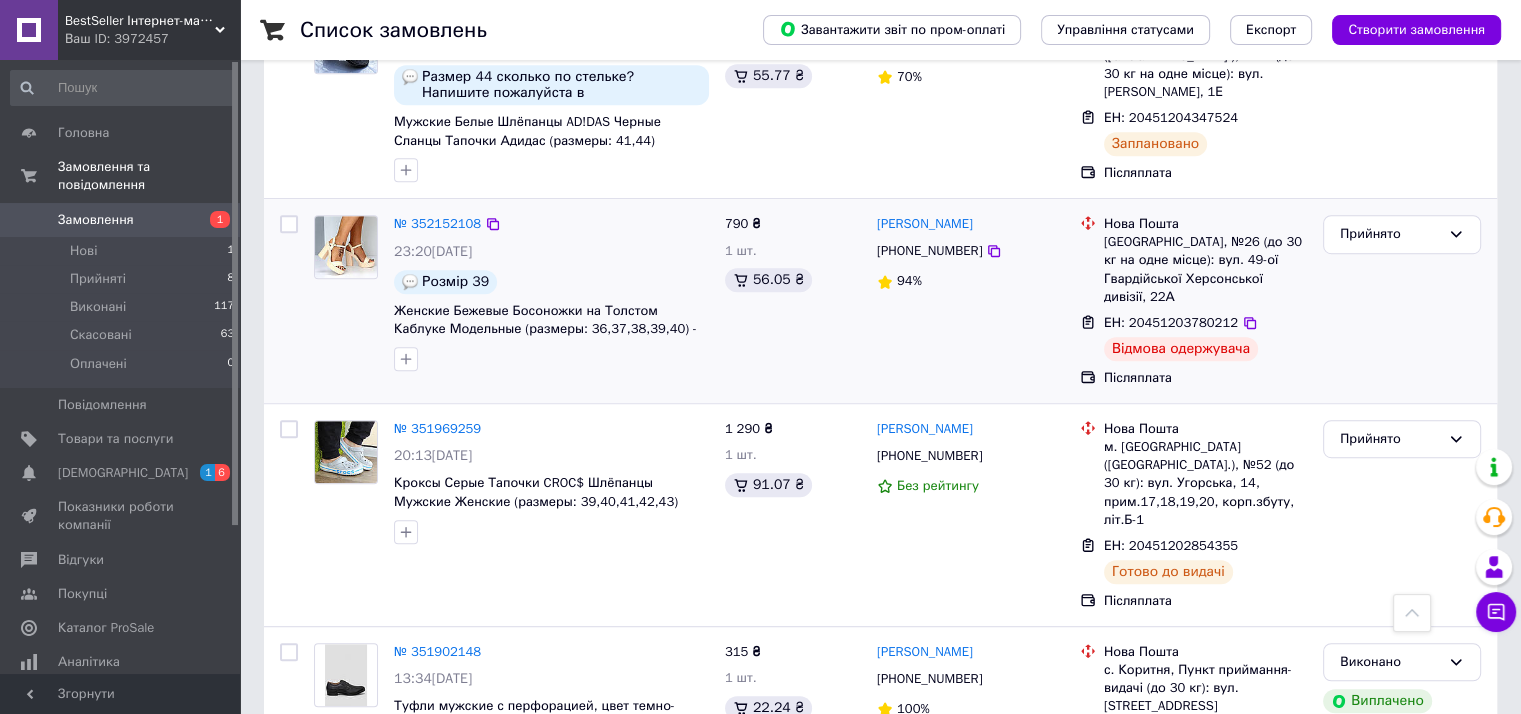 click on "Відмова одержувача" at bounding box center (1181, 349) 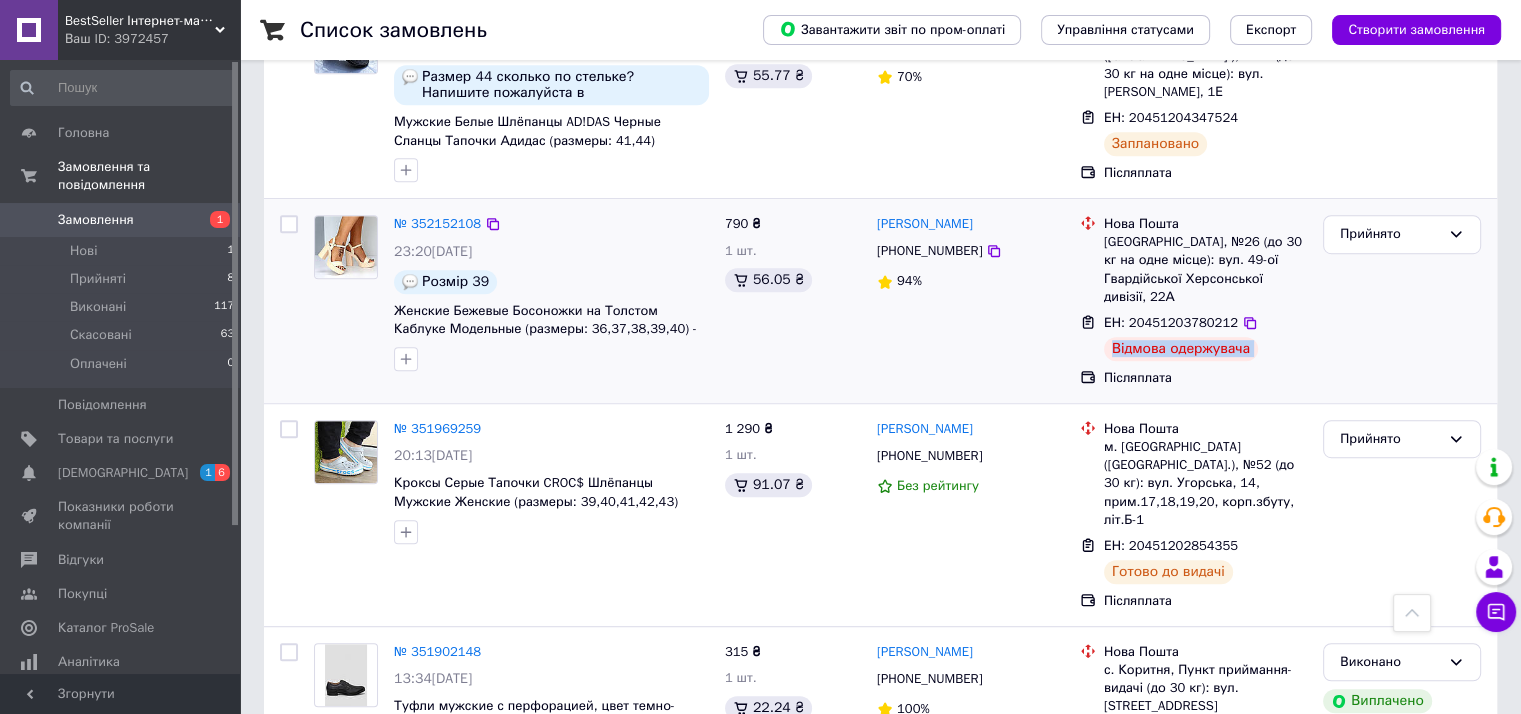 copy on "Відмова одержувача" 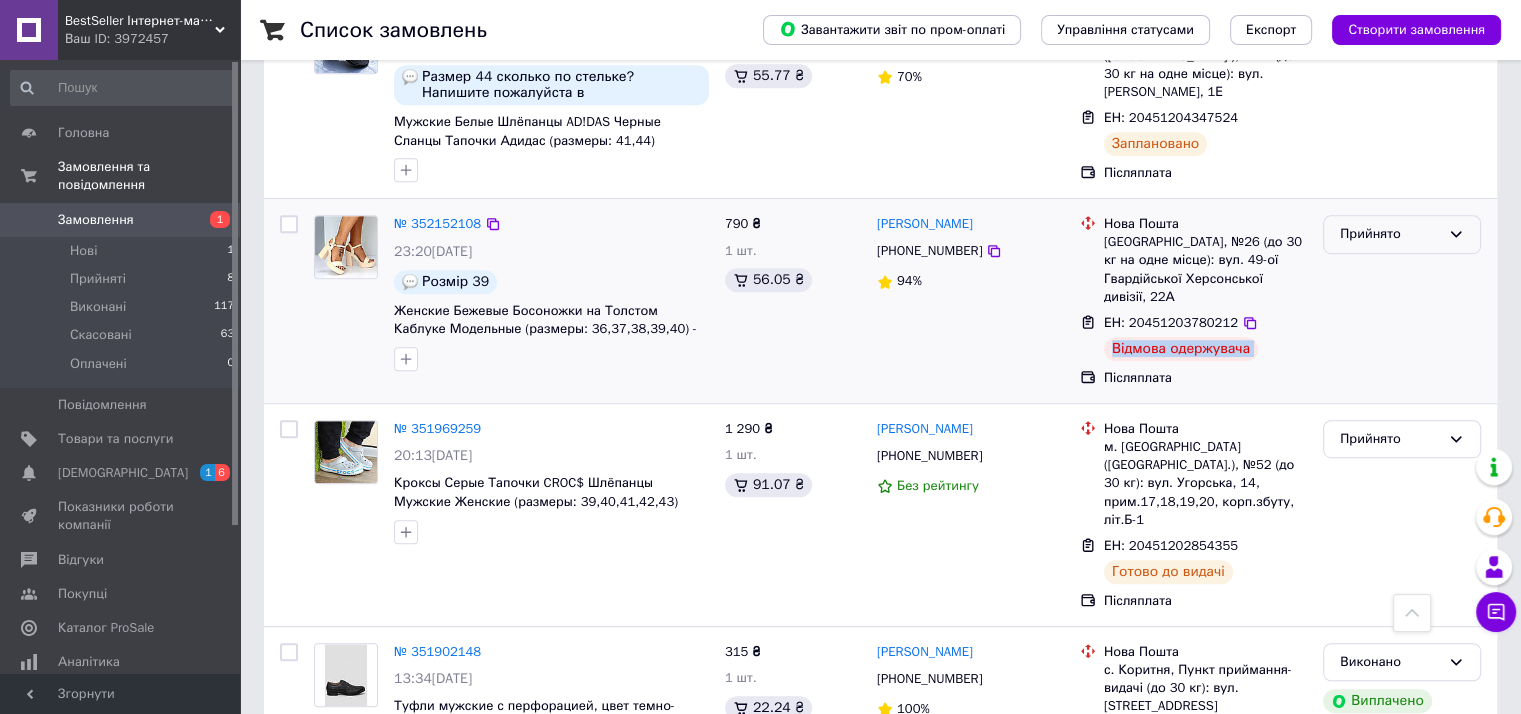 click on "Прийнято" at bounding box center [1390, 234] 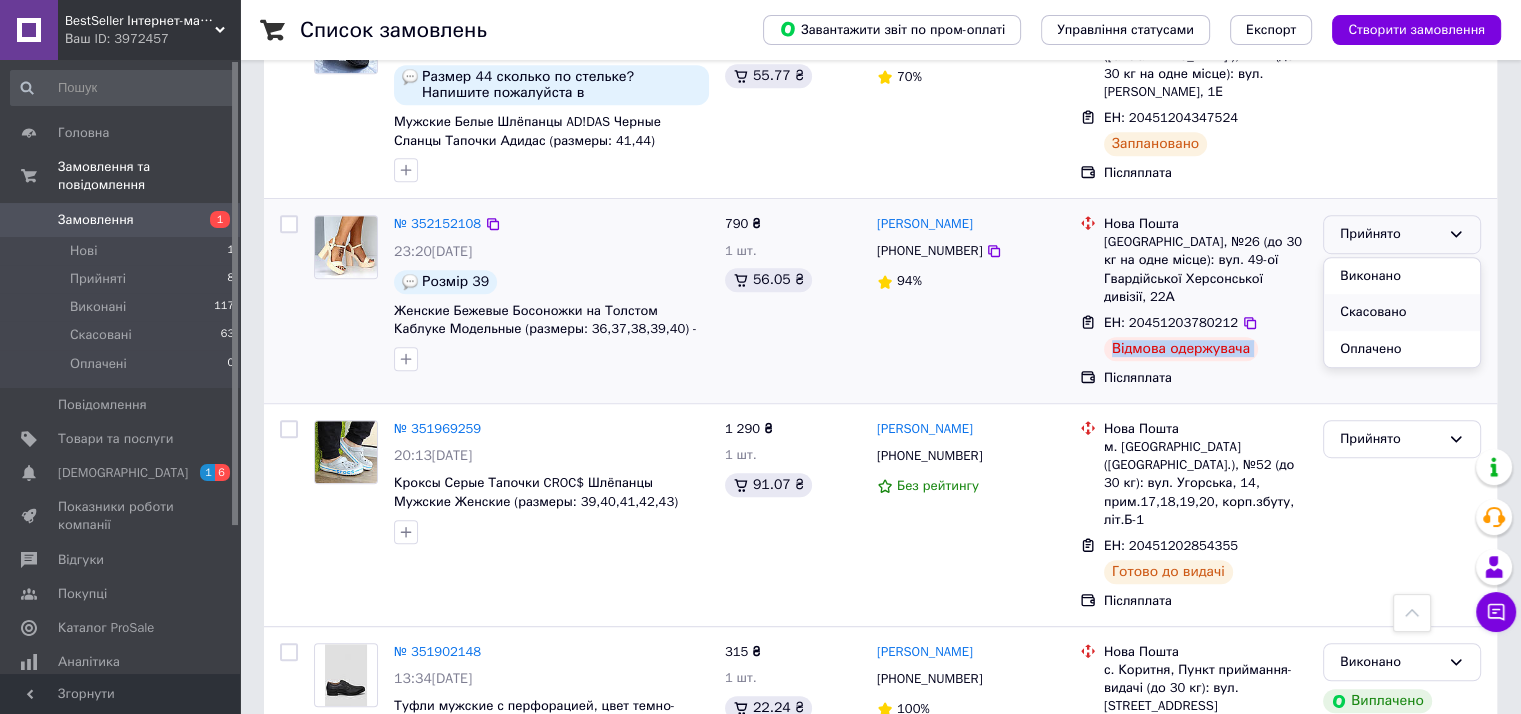 click on "Скасовано" at bounding box center [1402, 312] 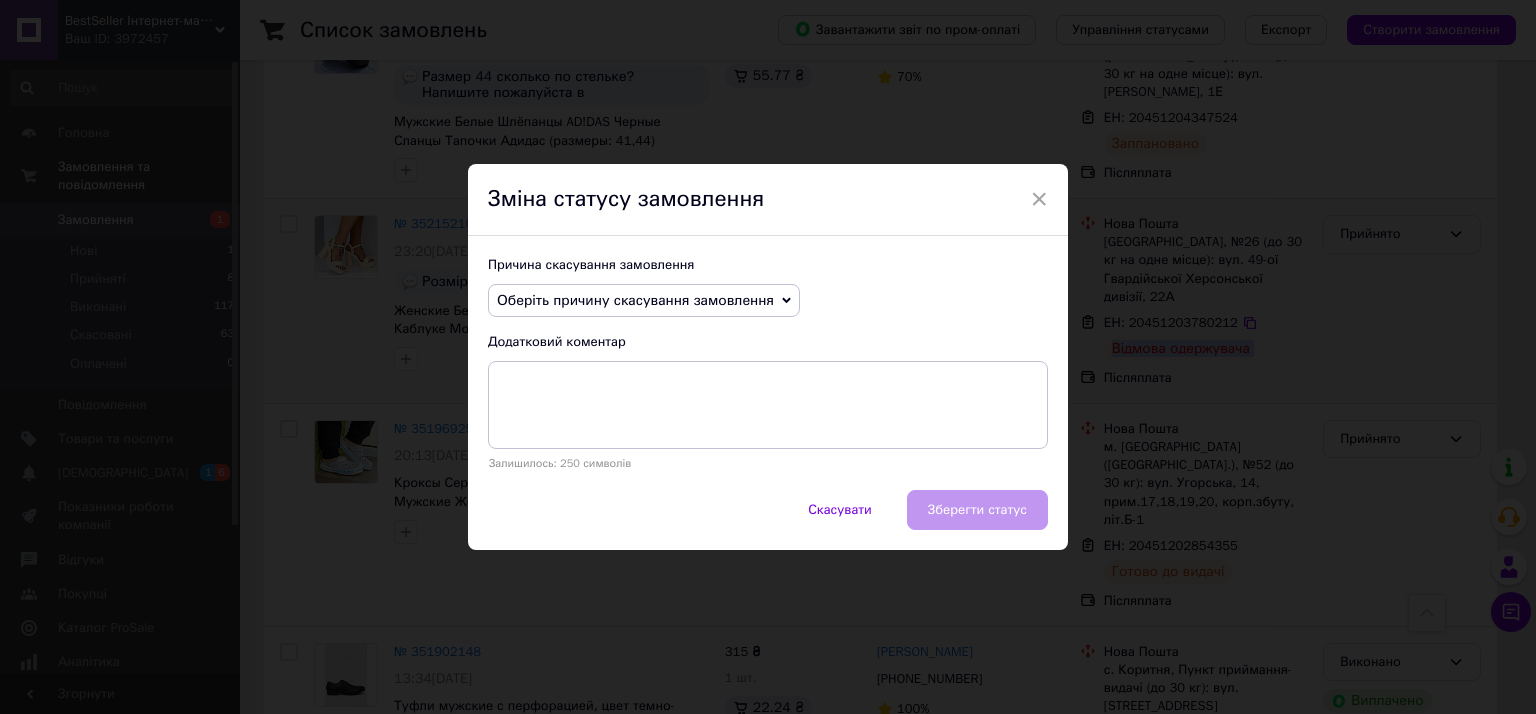 click on "Оберіть причину скасування замовлення" at bounding box center [635, 300] 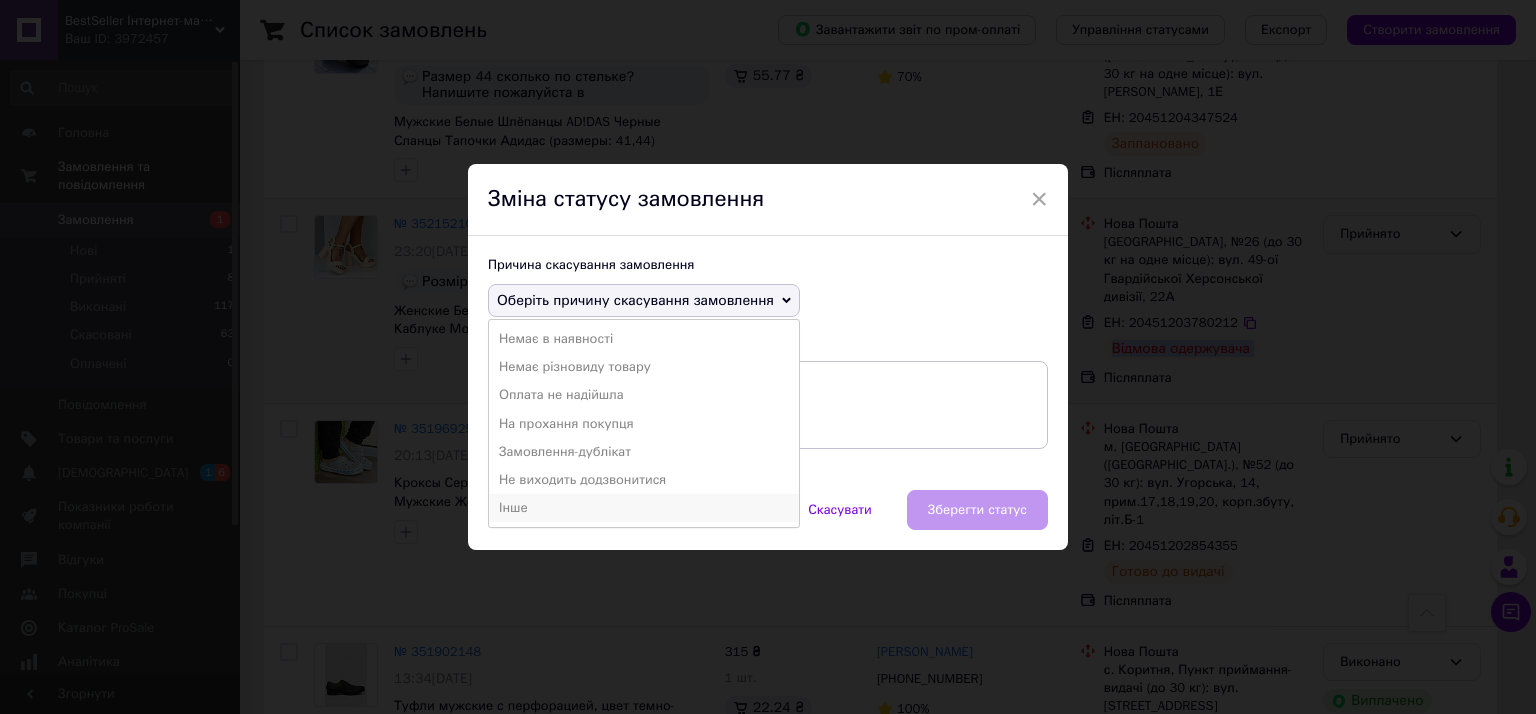 click on "Інше" at bounding box center (644, 508) 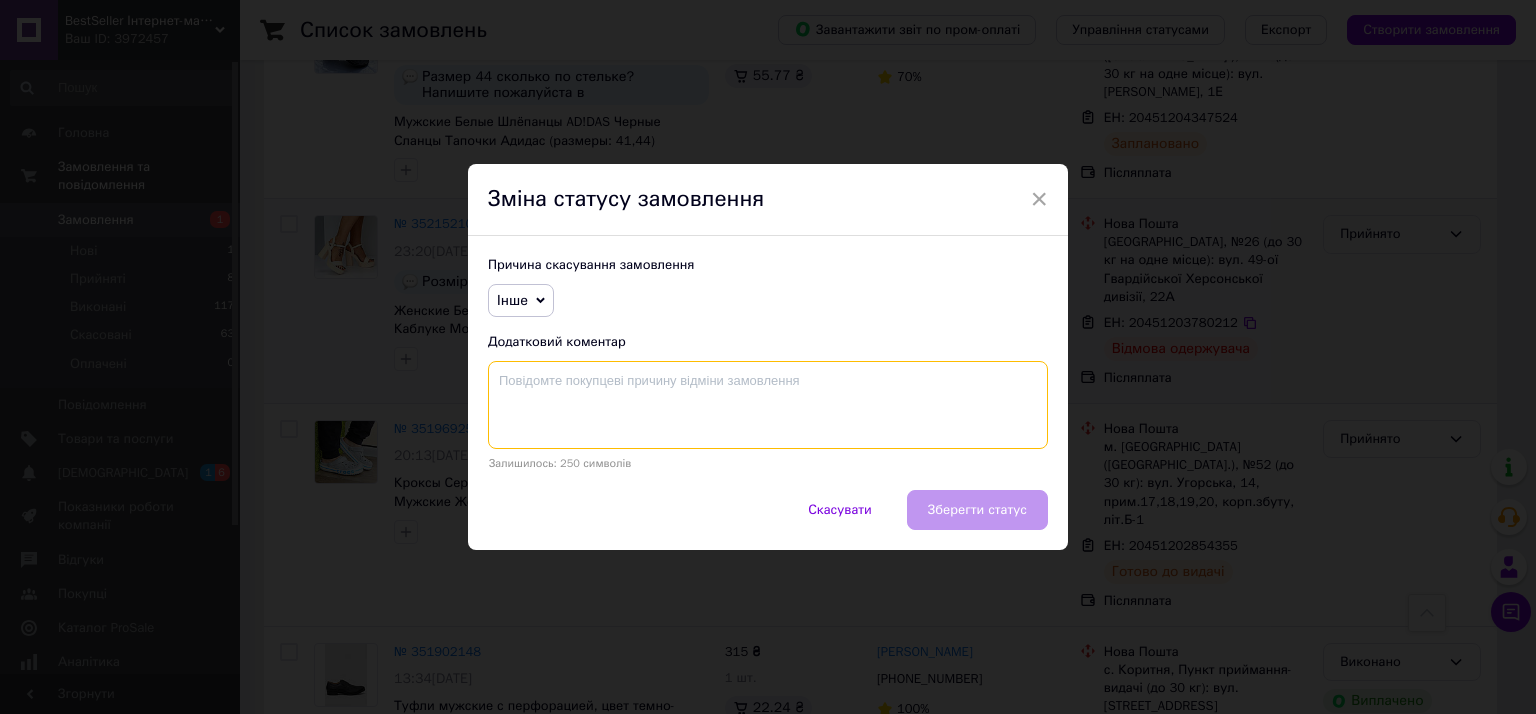 click at bounding box center (768, 405) 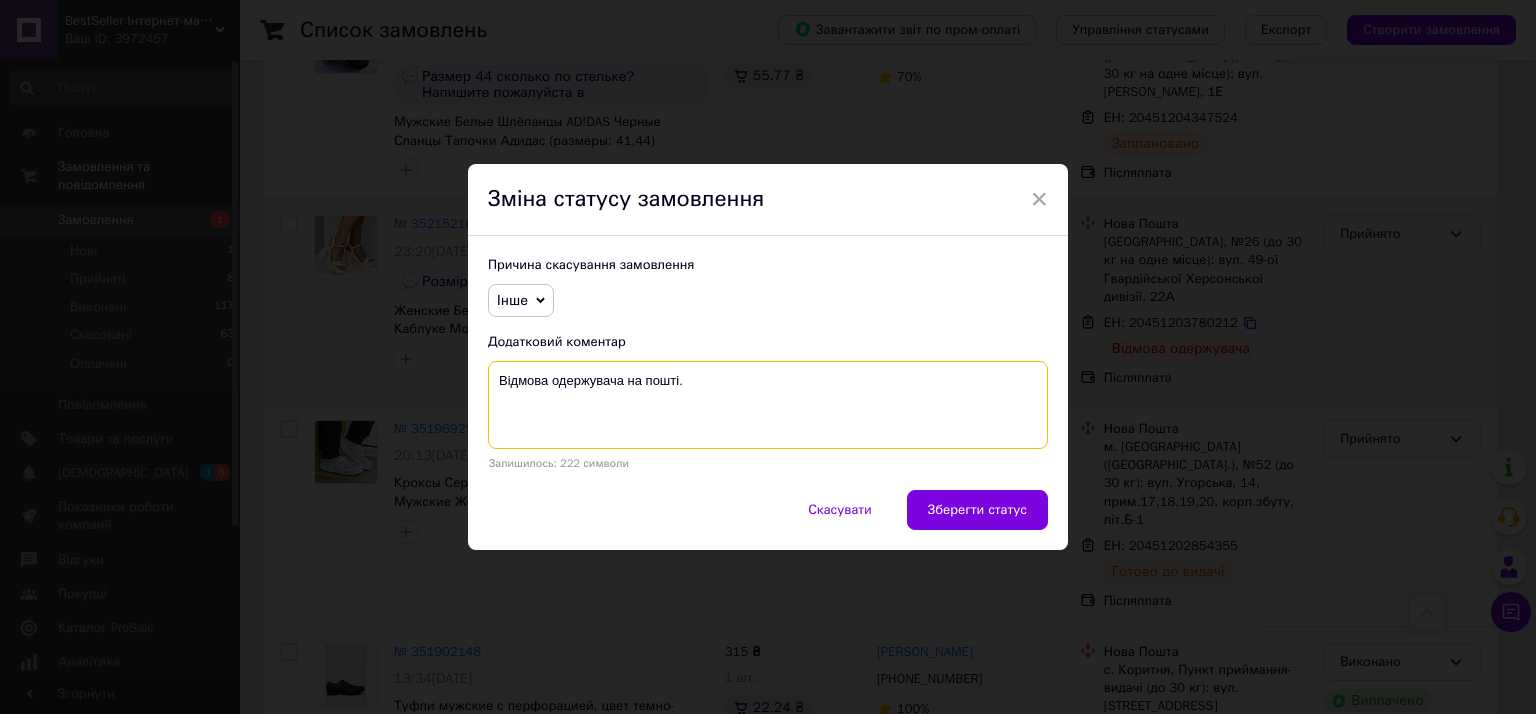 type on "Відмова одержувача на пошті." 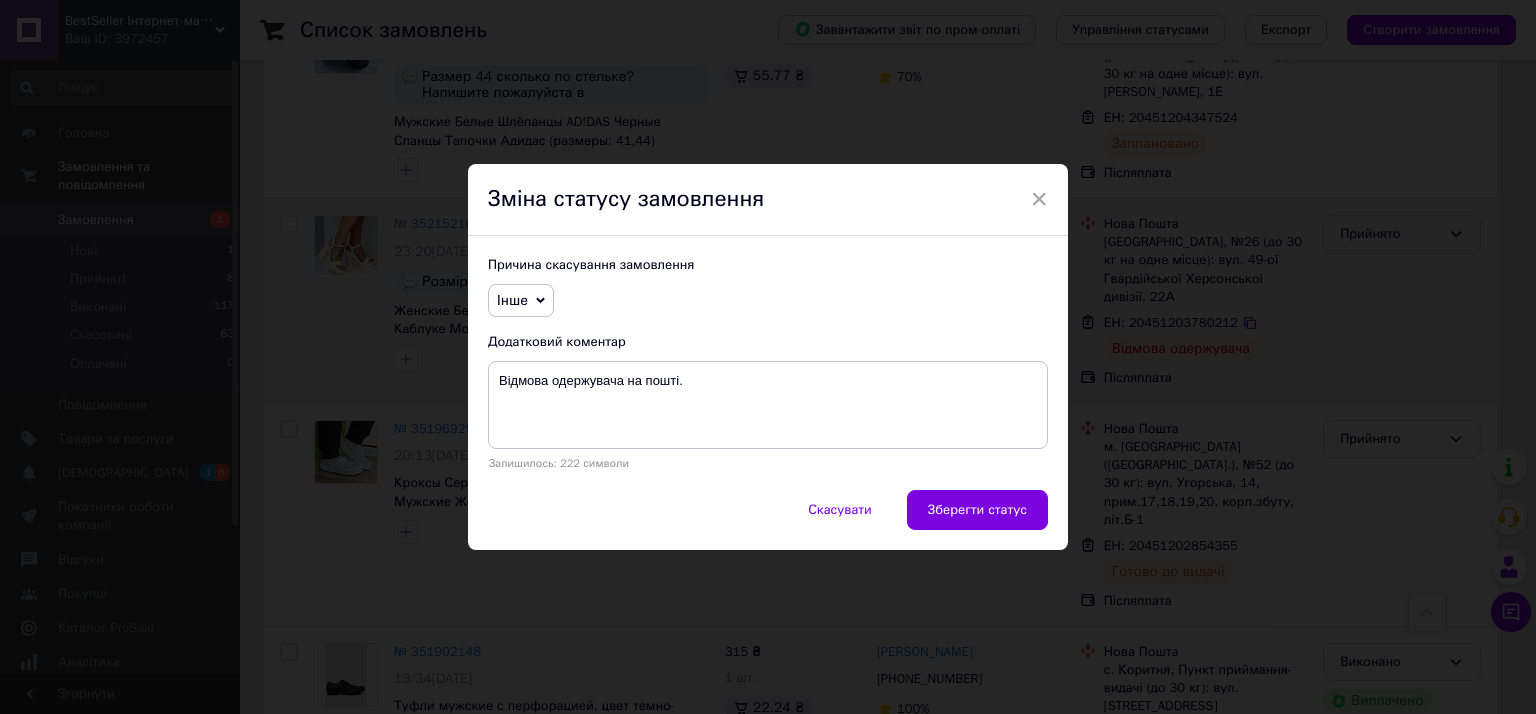 click 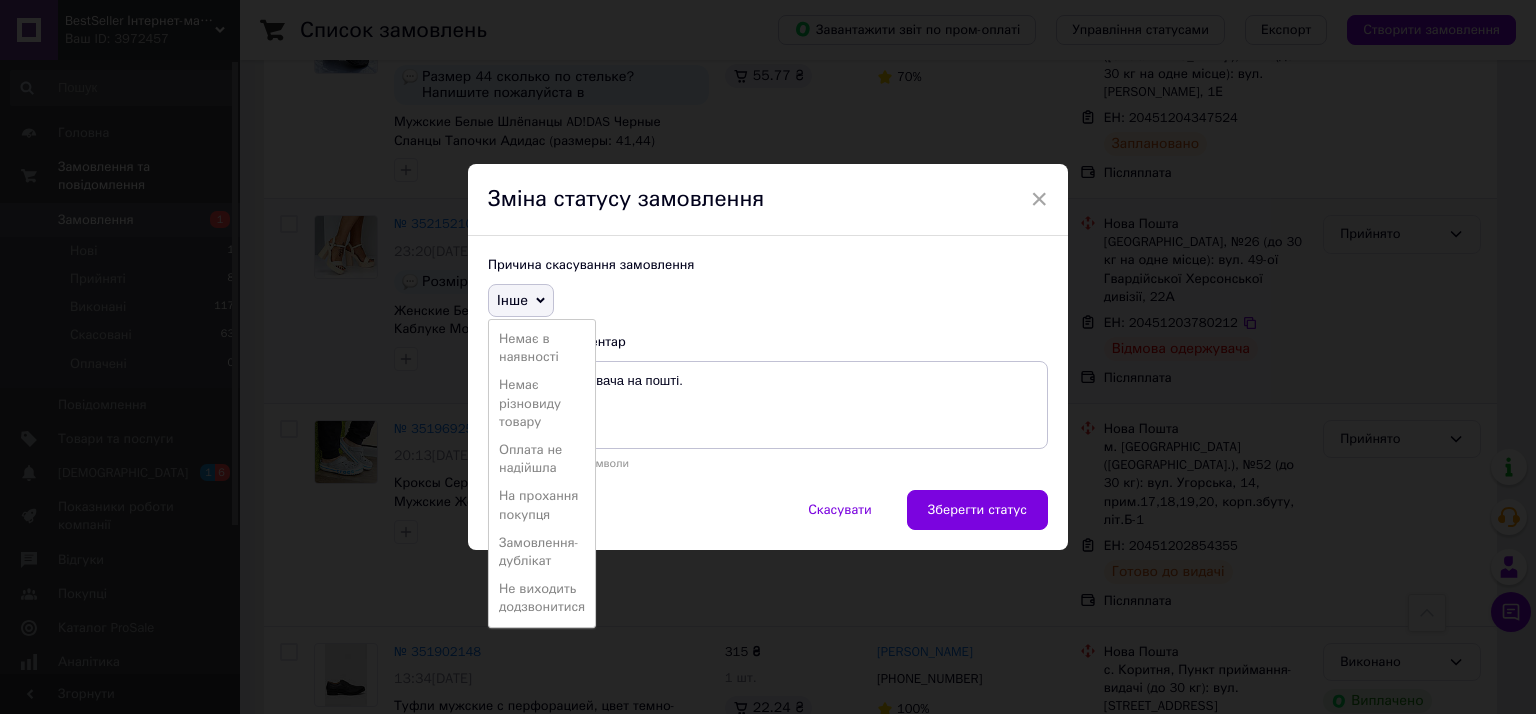 click 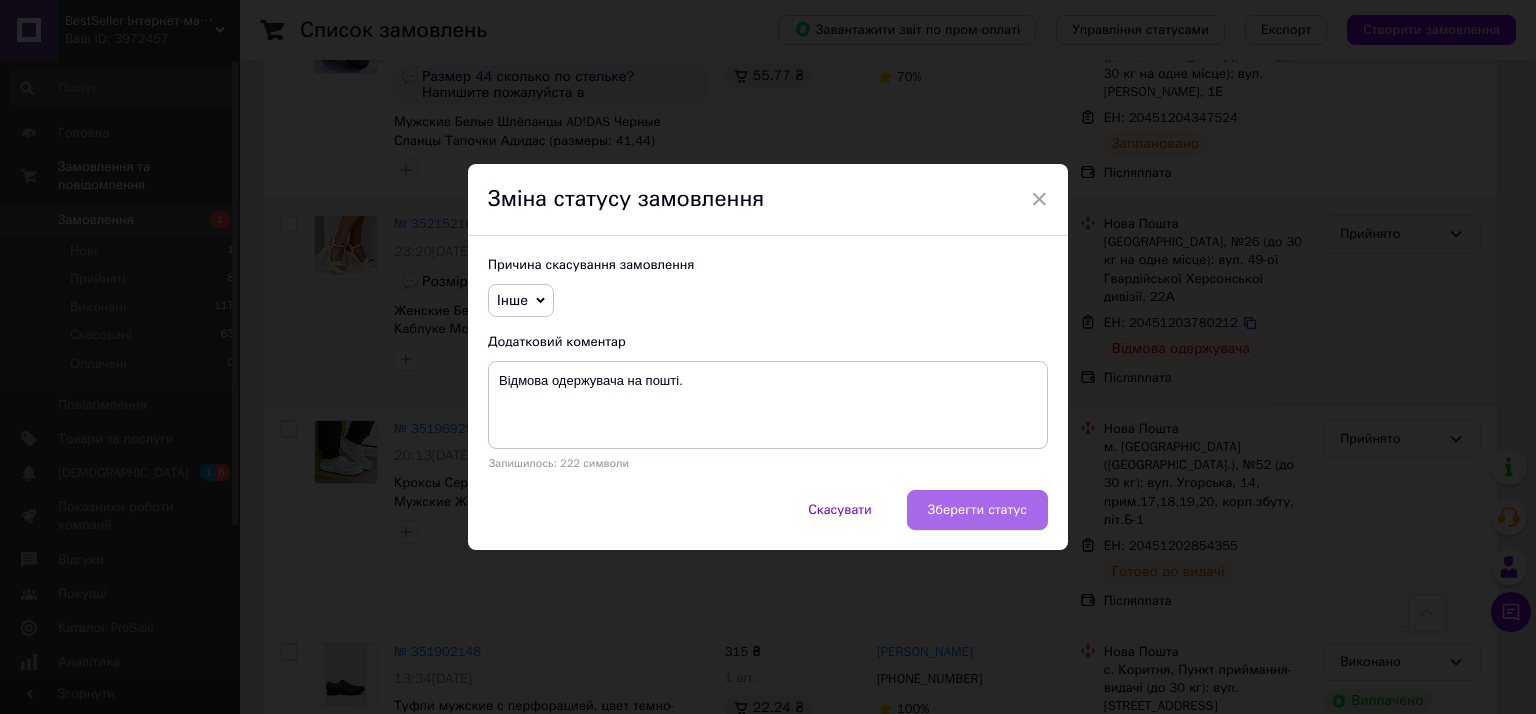 click on "Зберегти статус" at bounding box center [977, 510] 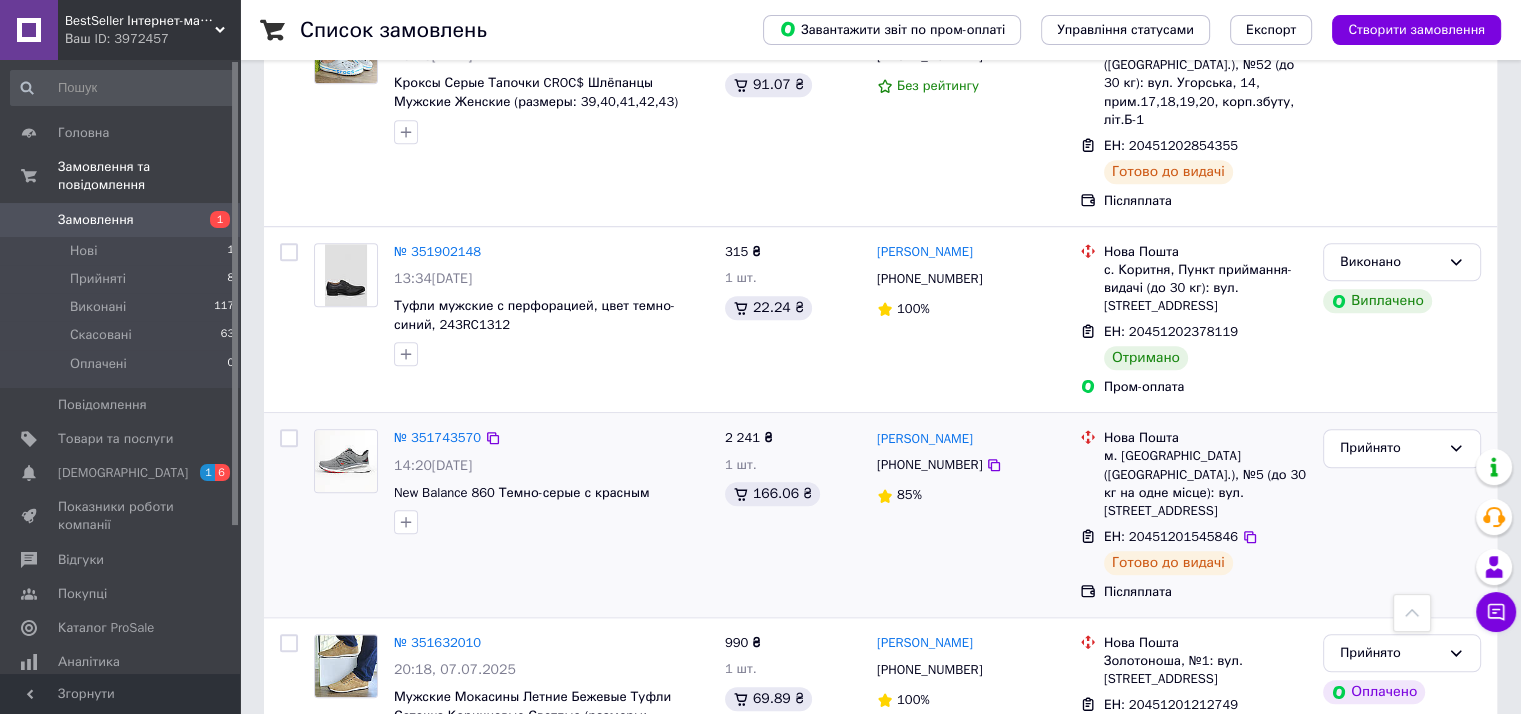 scroll, scrollTop: 1600, scrollLeft: 0, axis: vertical 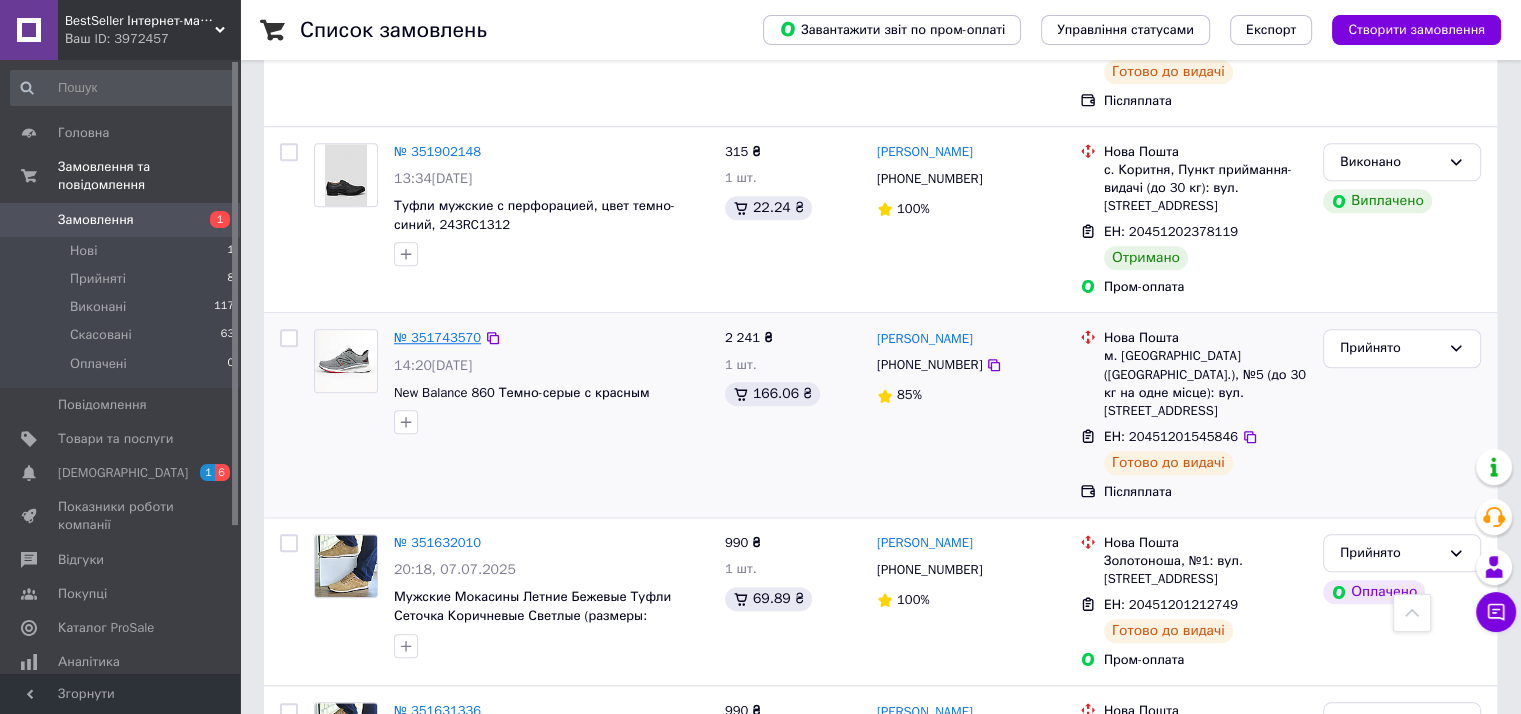 click on "№ 351743570" at bounding box center [437, 337] 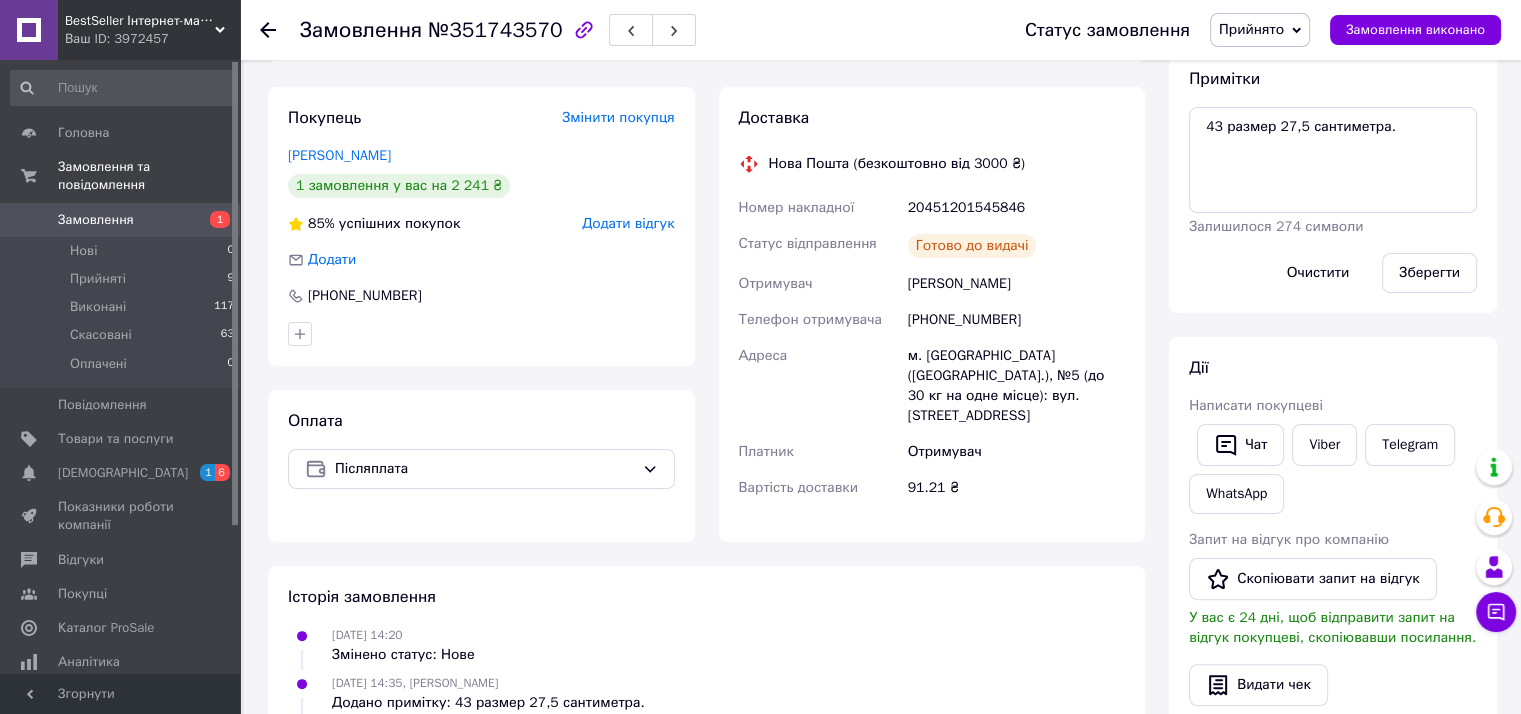 scroll, scrollTop: 318, scrollLeft: 0, axis: vertical 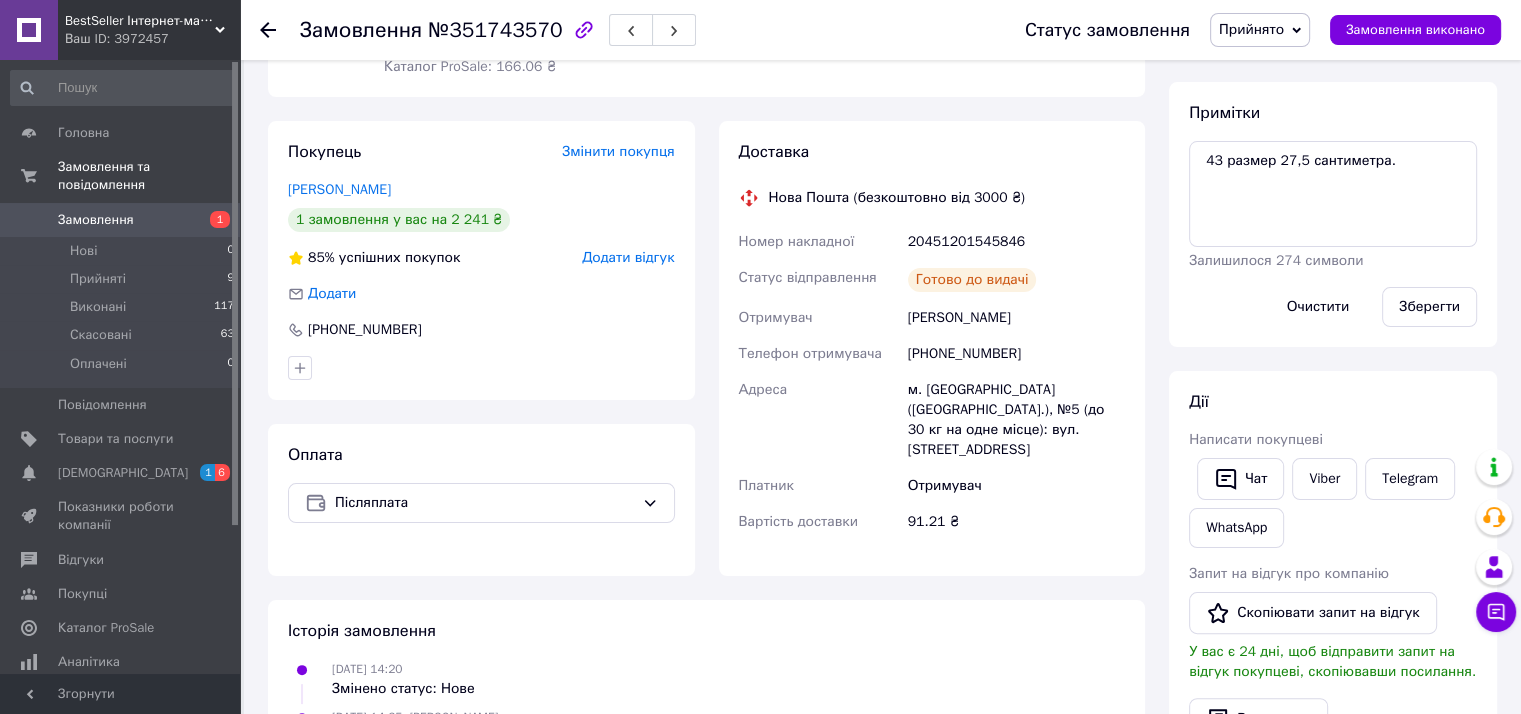 click 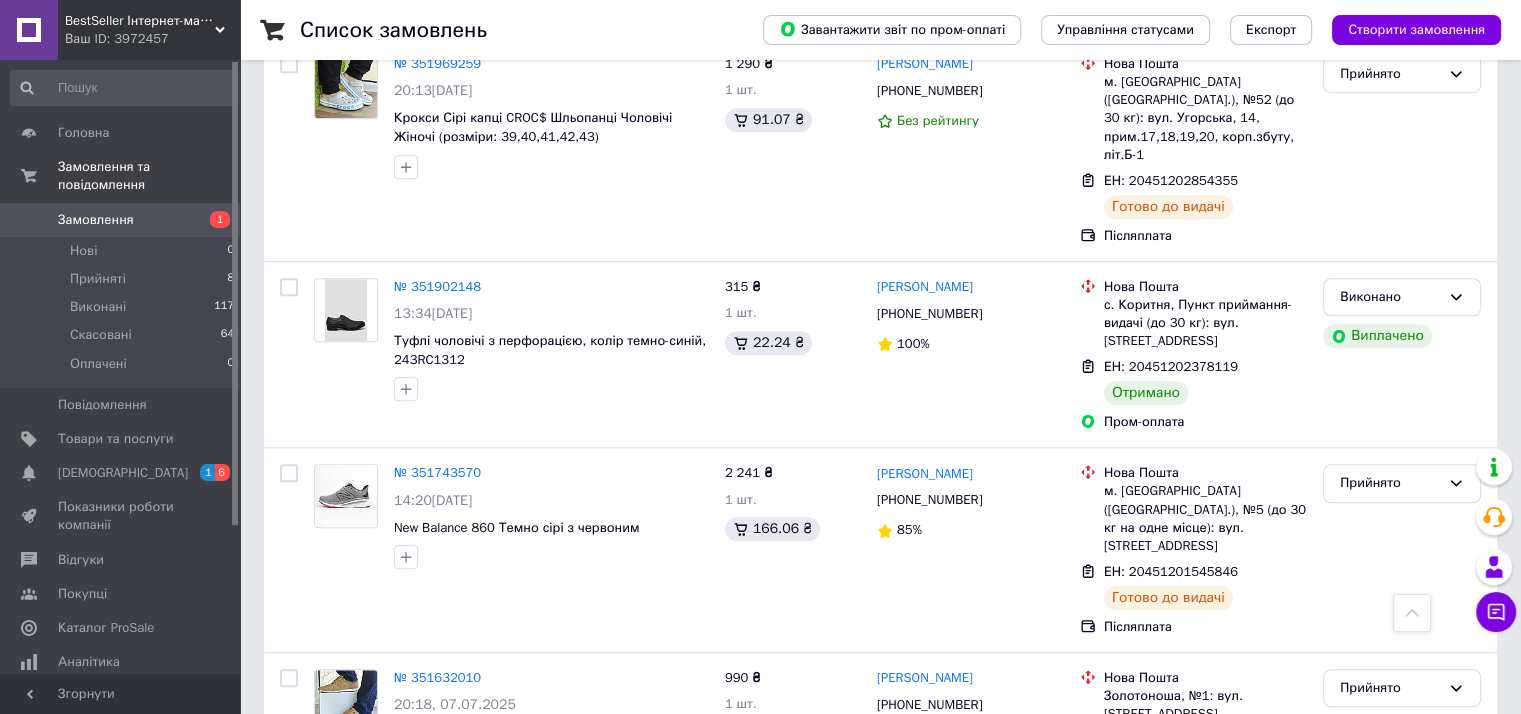 scroll, scrollTop: 1500, scrollLeft: 0, axis: vertical 